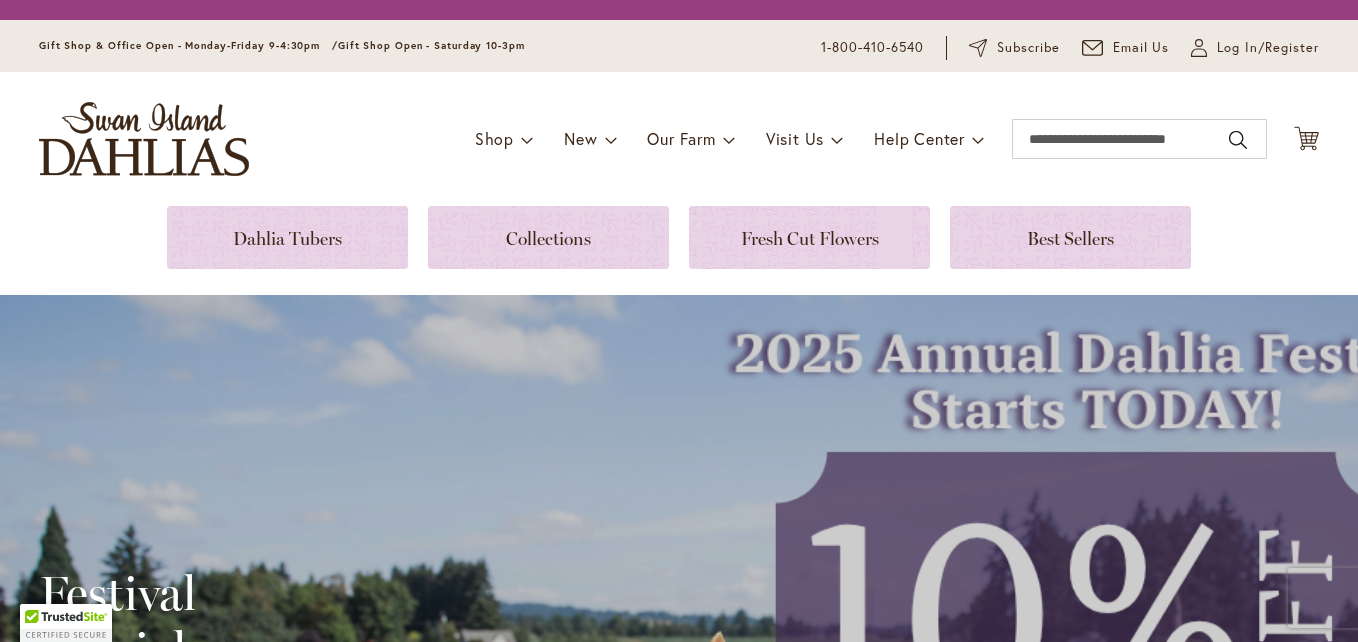 scroll, scrollTop: 0, scrollLeft: 0, axis: both 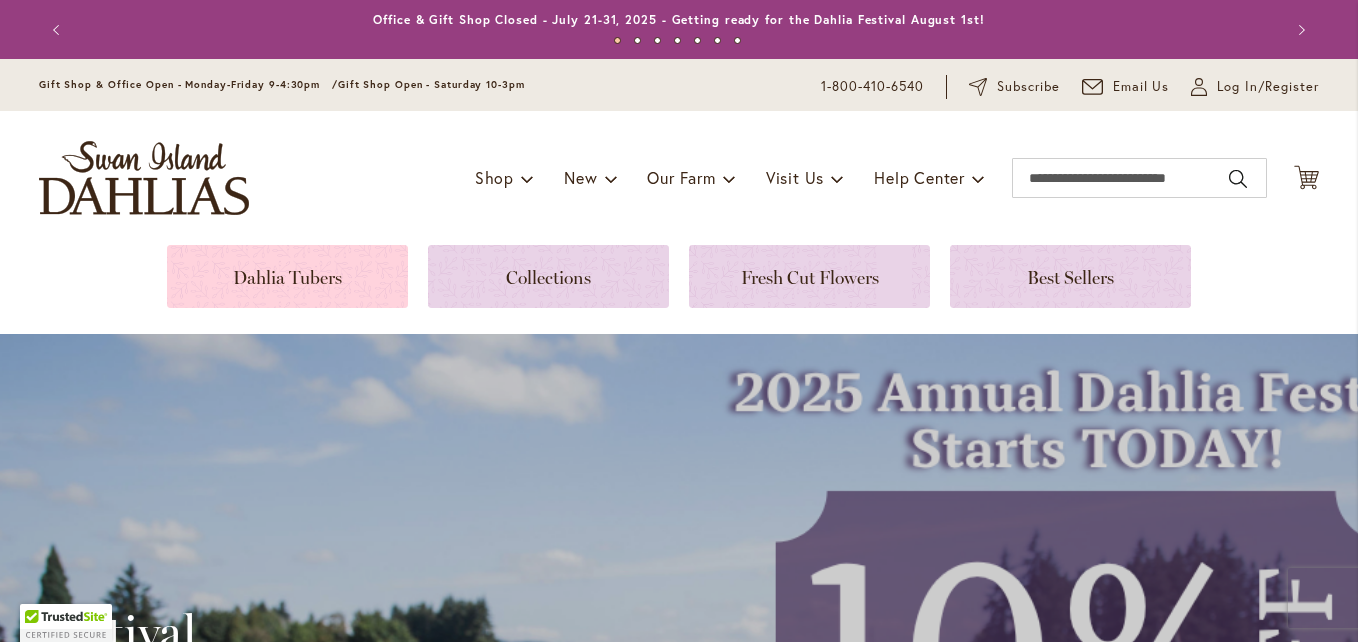 type on "**********" 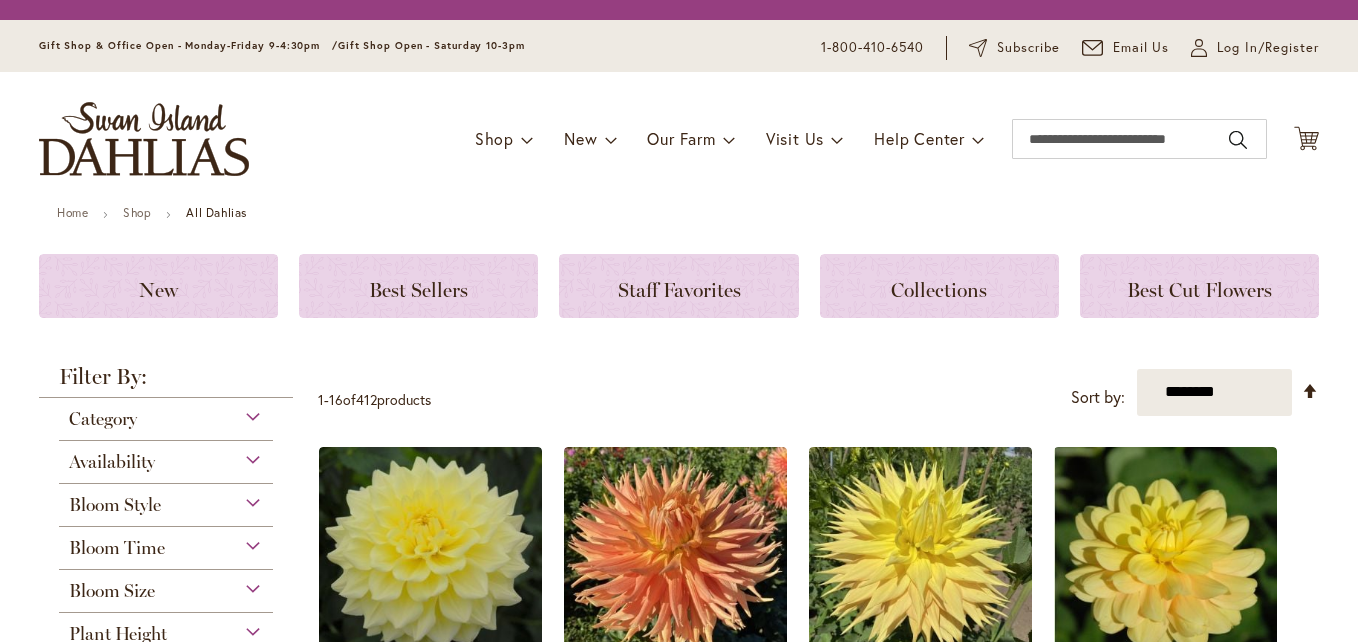 scroll, scrollTop: 0, scrollLeft: 0, axis: both 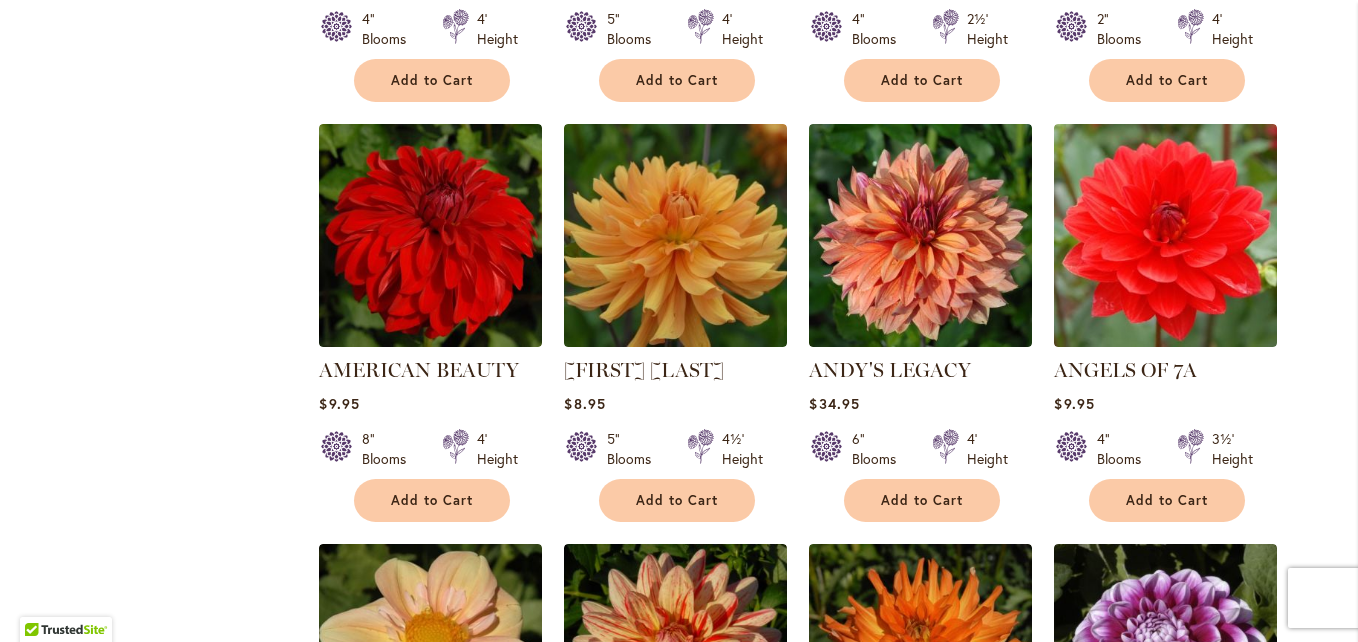 type on "**********" 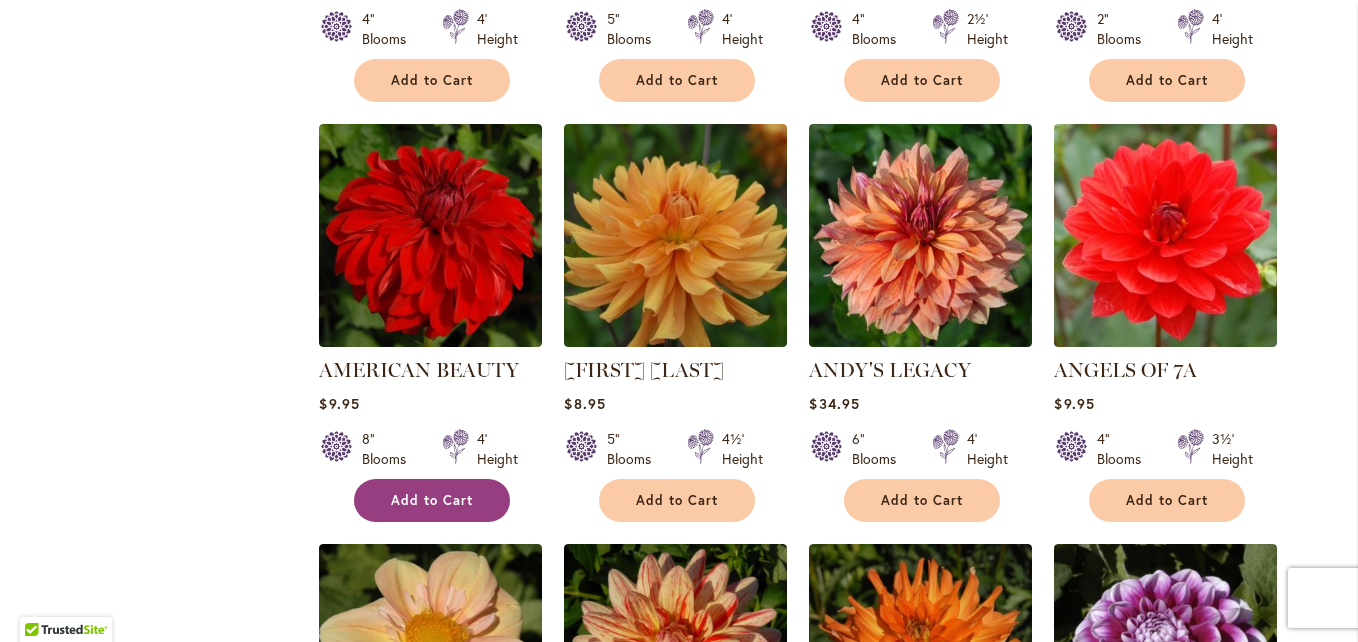 click on "Add to Cart" at bounding box center [432, 500] 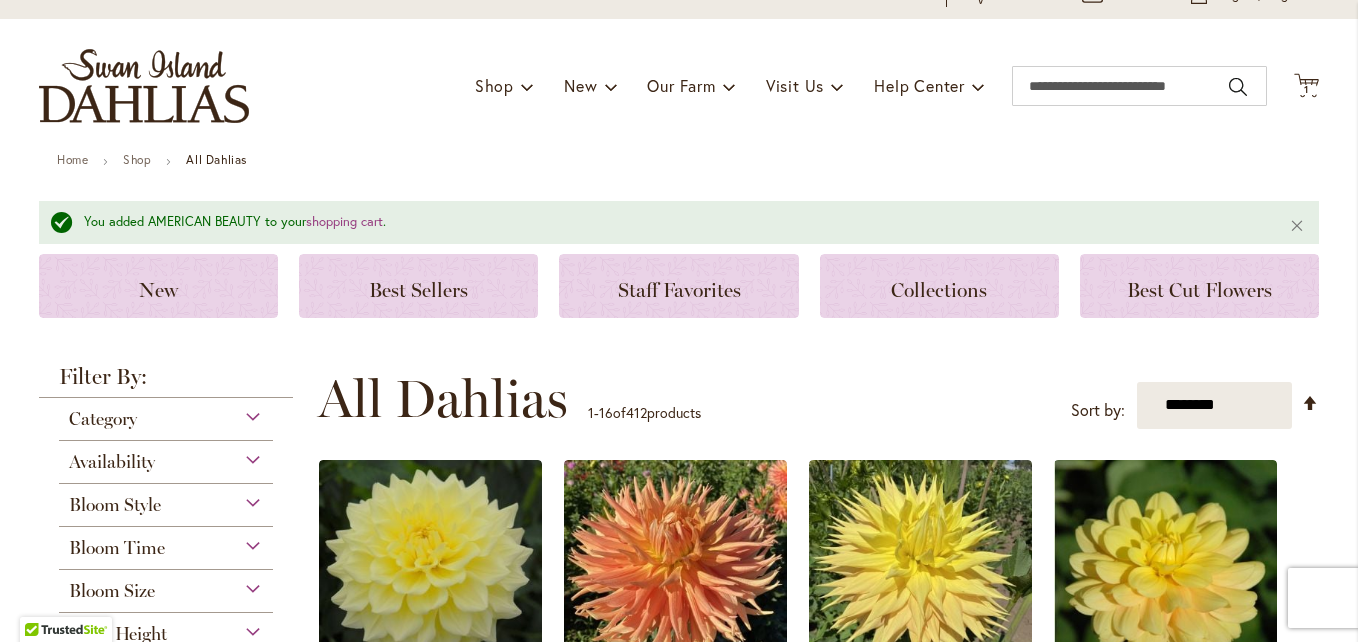scroll, scrollTop: 0, scrollLeft: 0, axis: both 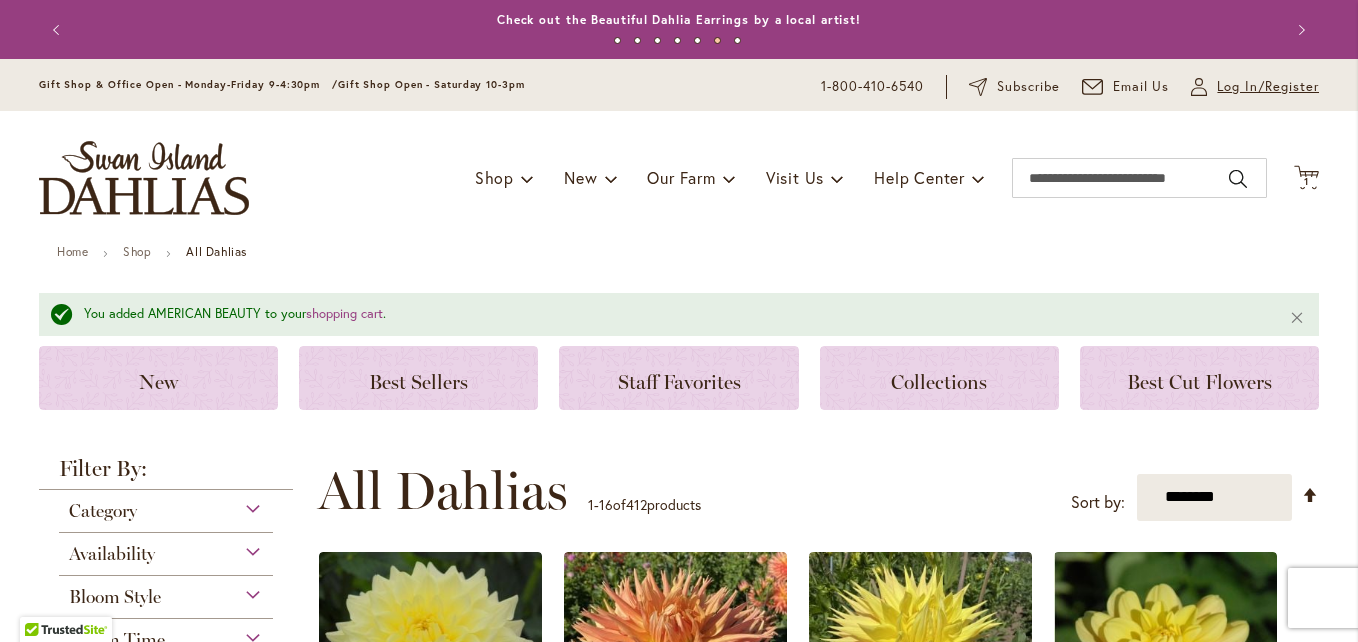 click on "Log In/Register" at bounding box center (1268, 87) 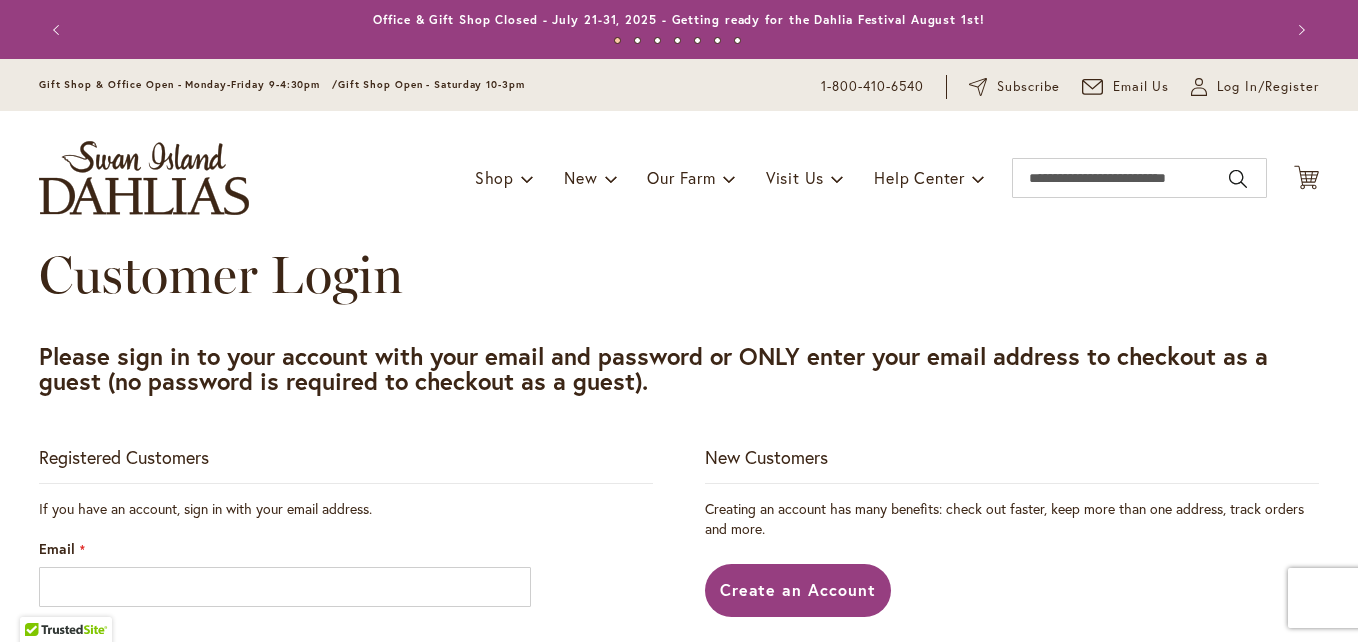scroll, scrollTop: 0, scrollLeft: 0, axis: both 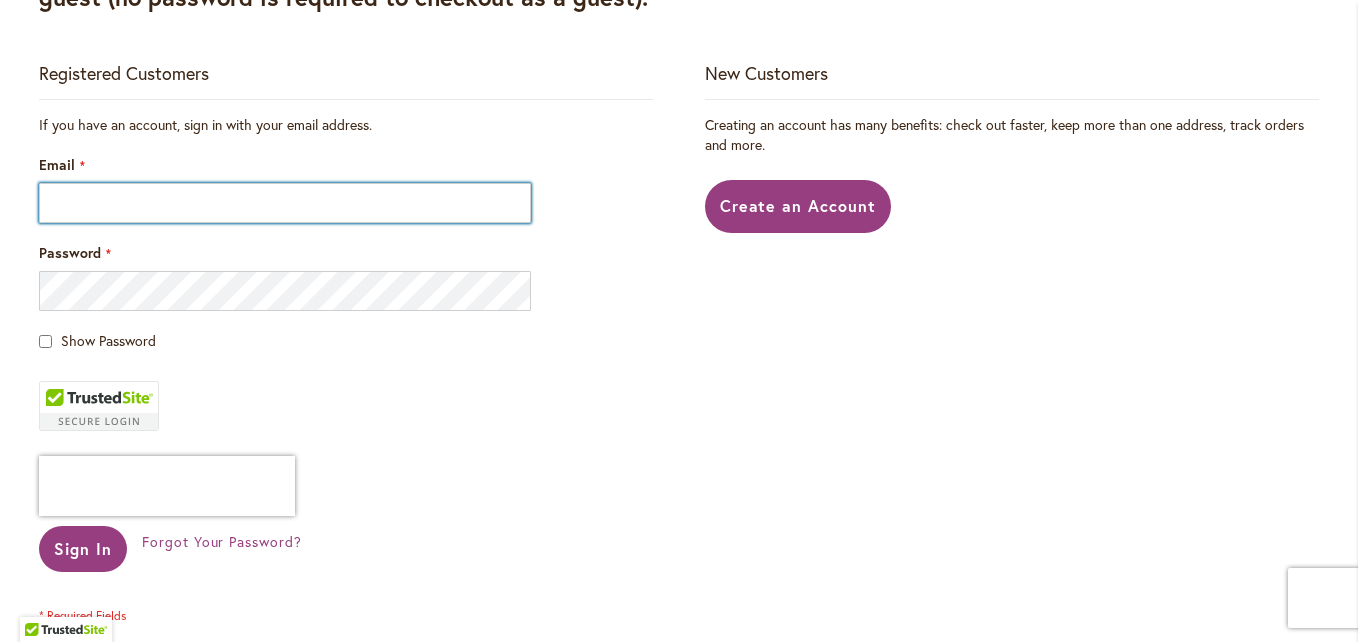 type on "**********" 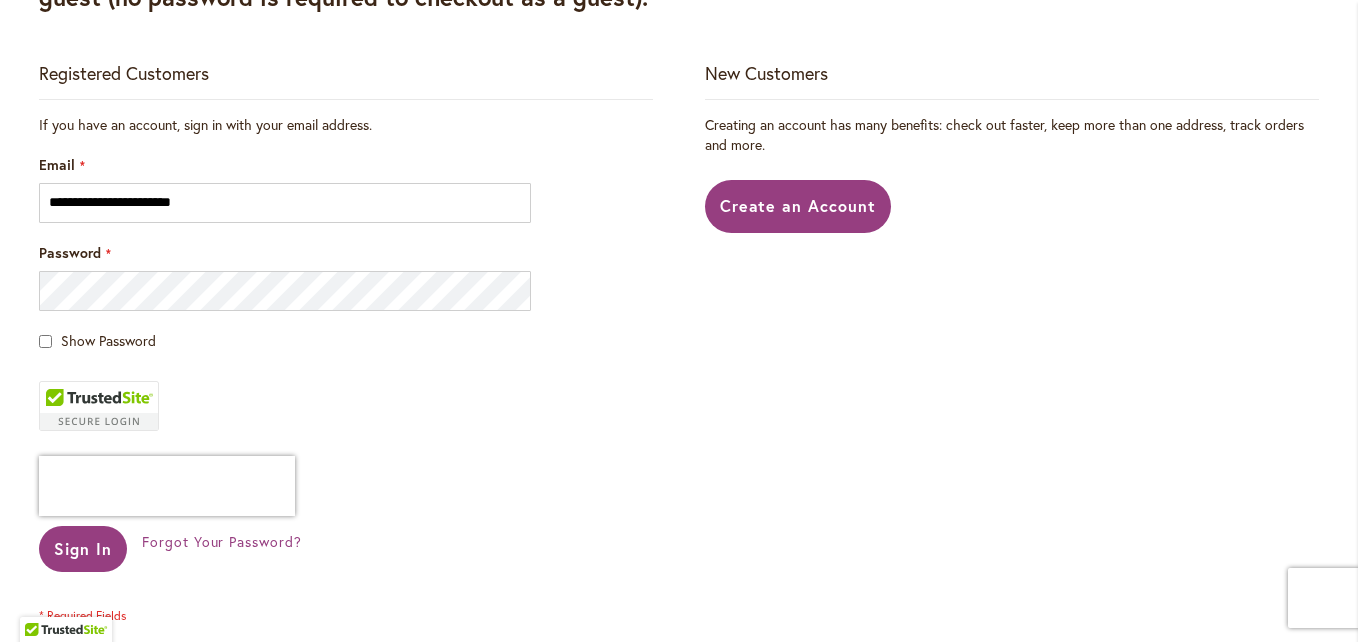 type on "**********" 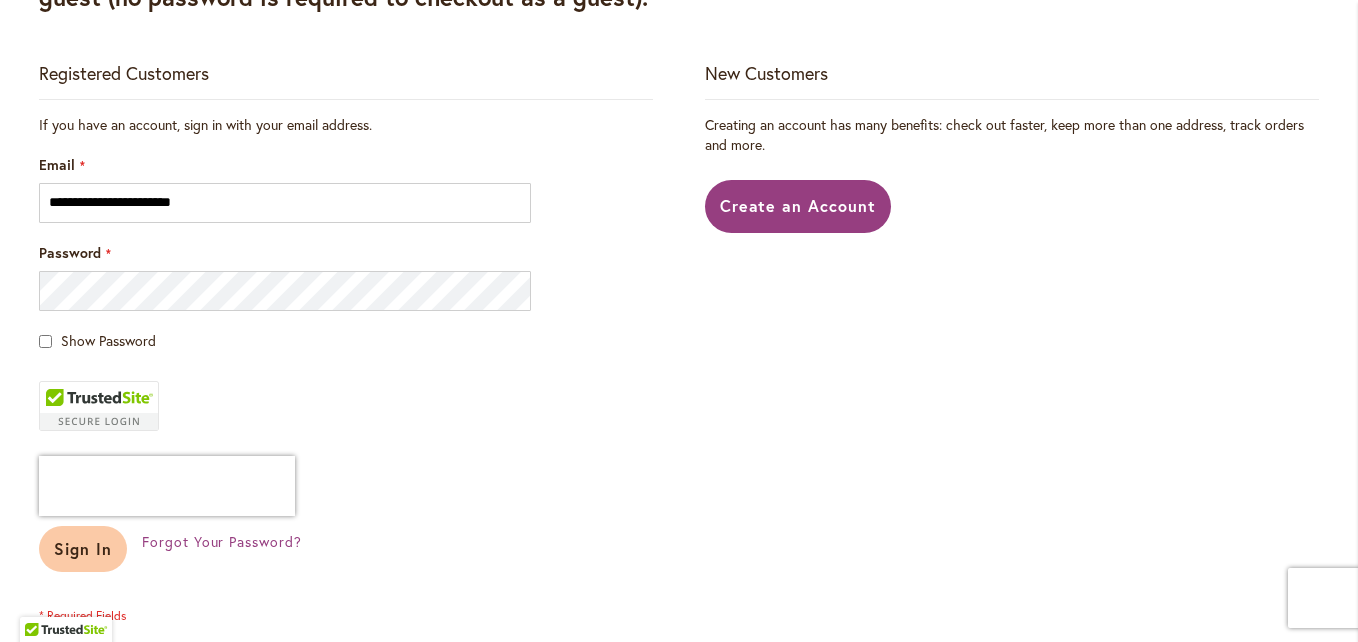 click on "Sign In" at bounding box center [83, 548] 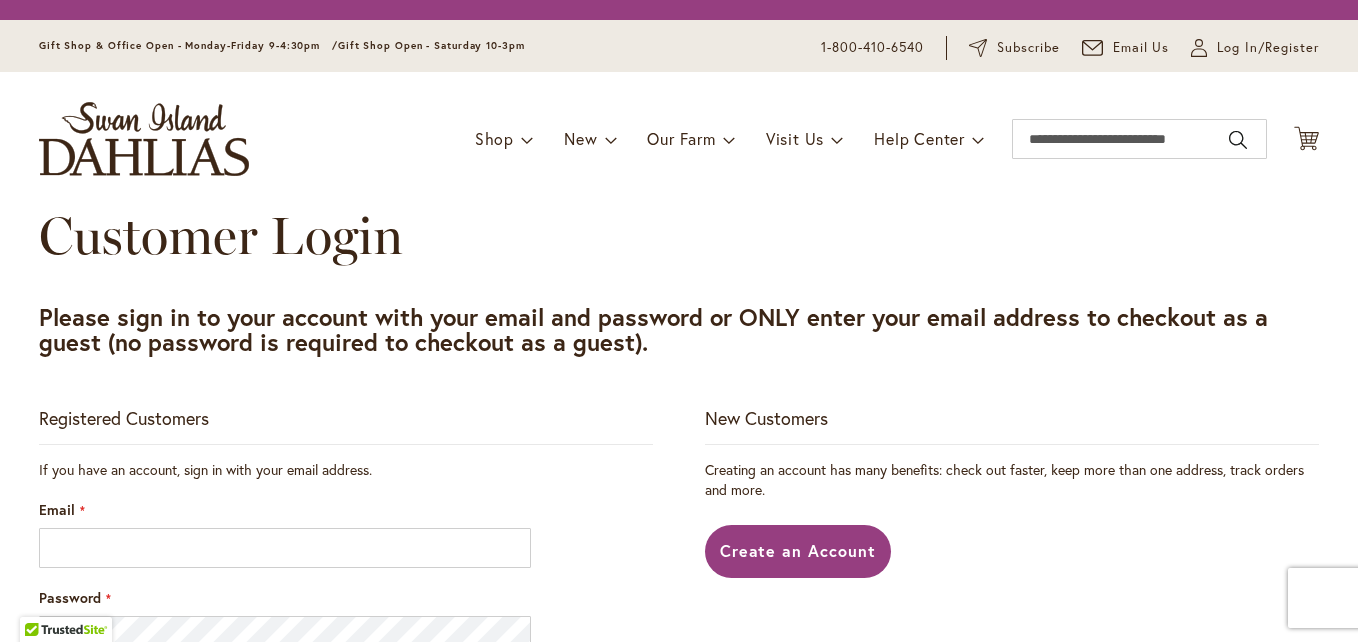 scroll, scrollTop: 0, scrollLeft: 0, axis: both 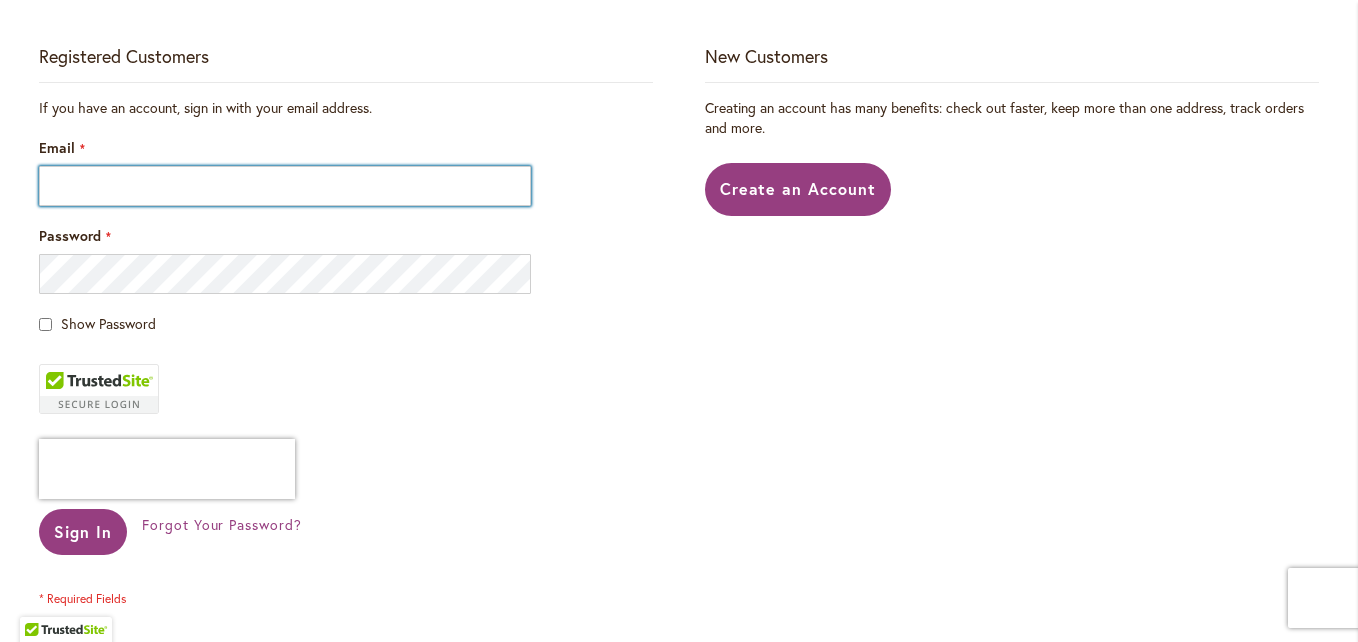 type on "**********" 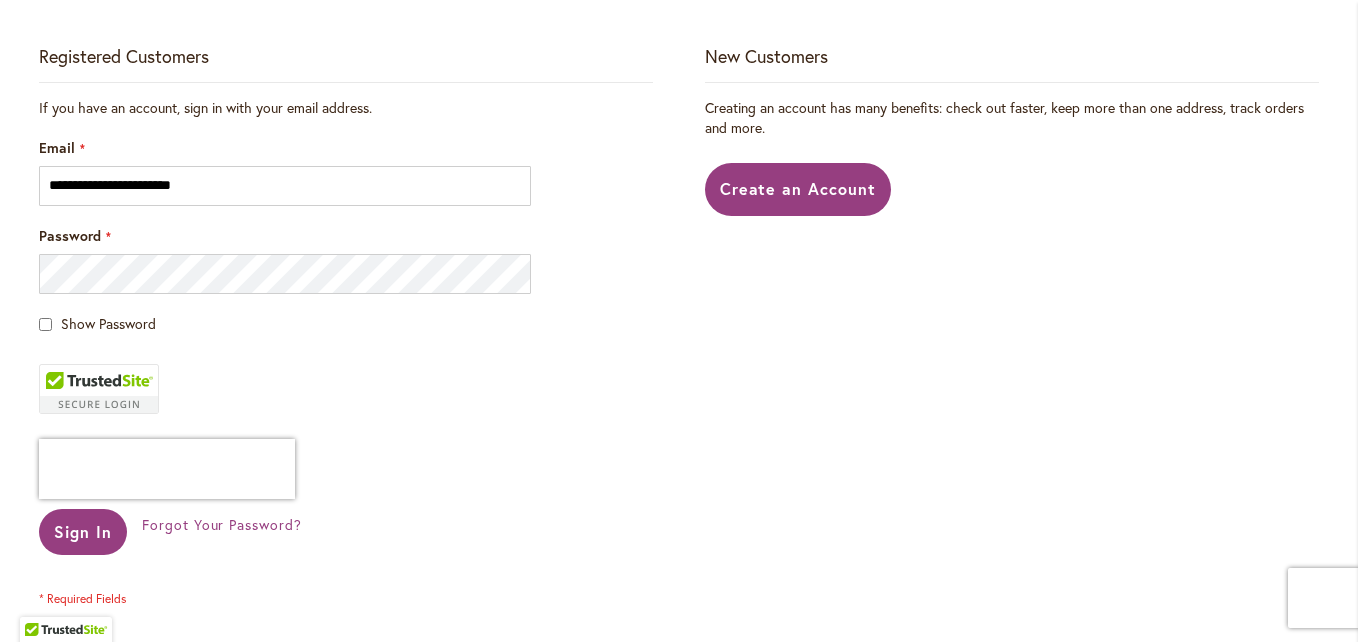 type on "**********" 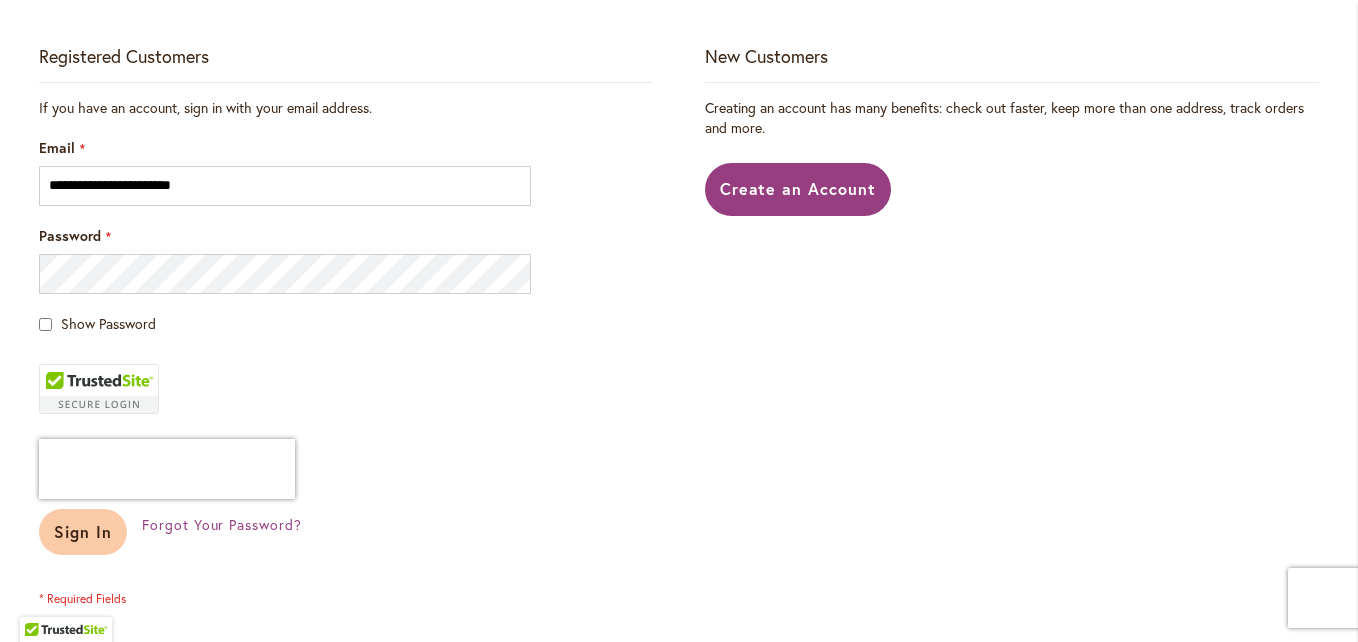 click on "Sign In" at bounding box center [83, 531] 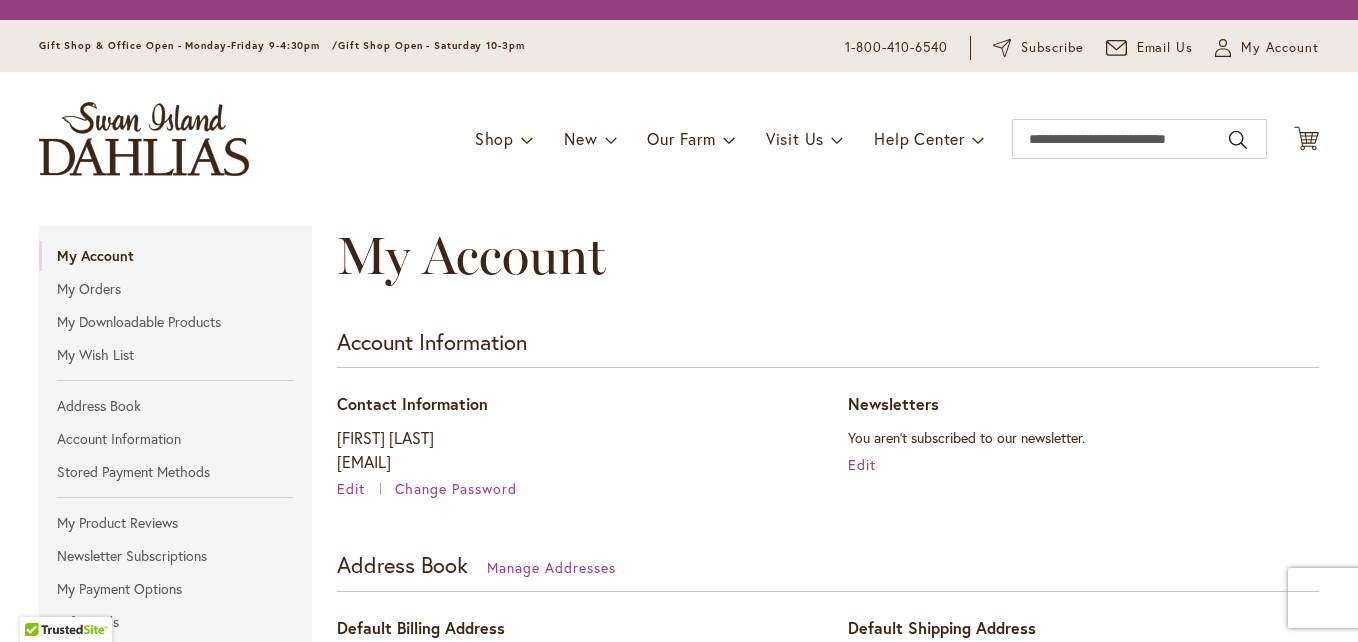 scroll, scrollTop: 0, scrollLeft: 0, axis: both 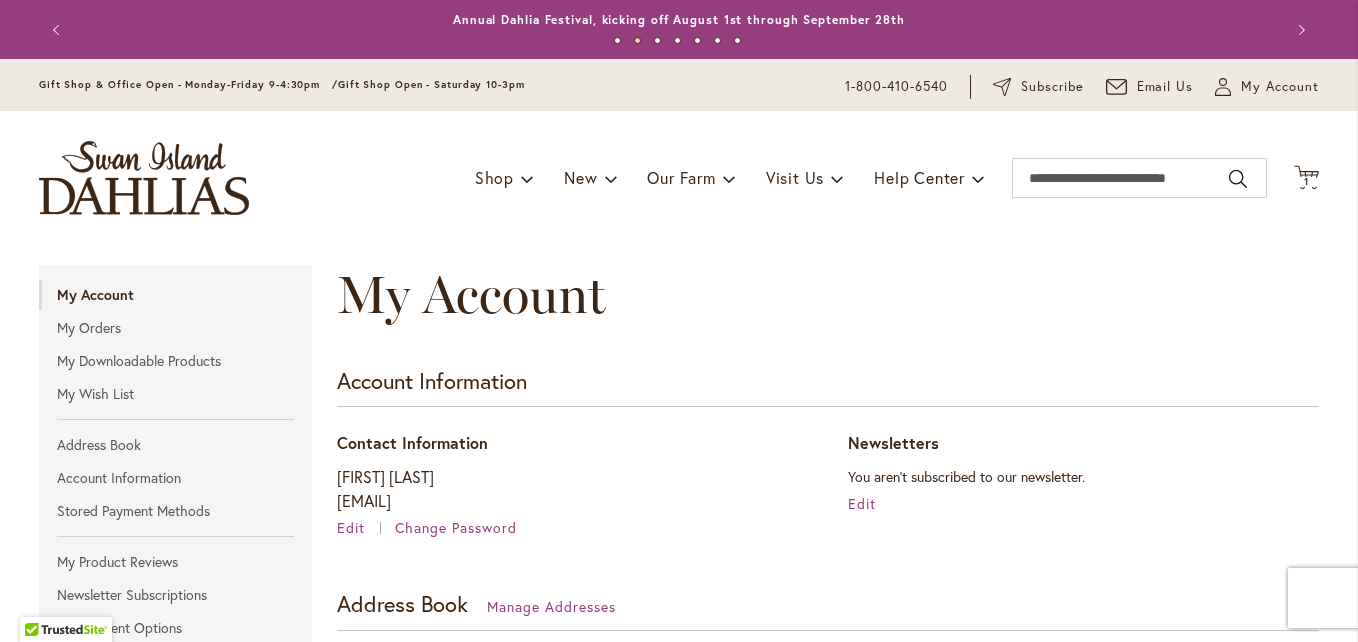 type on "**********" 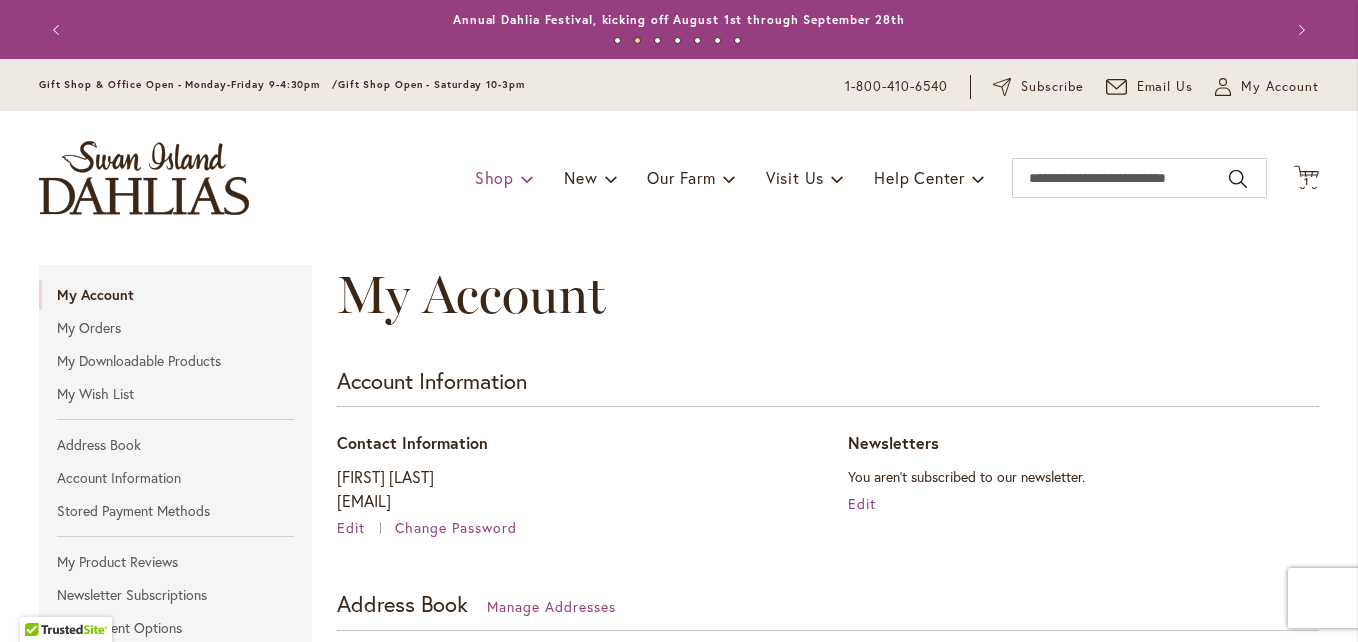 click on "Shop" at bounding box center (494, 177) 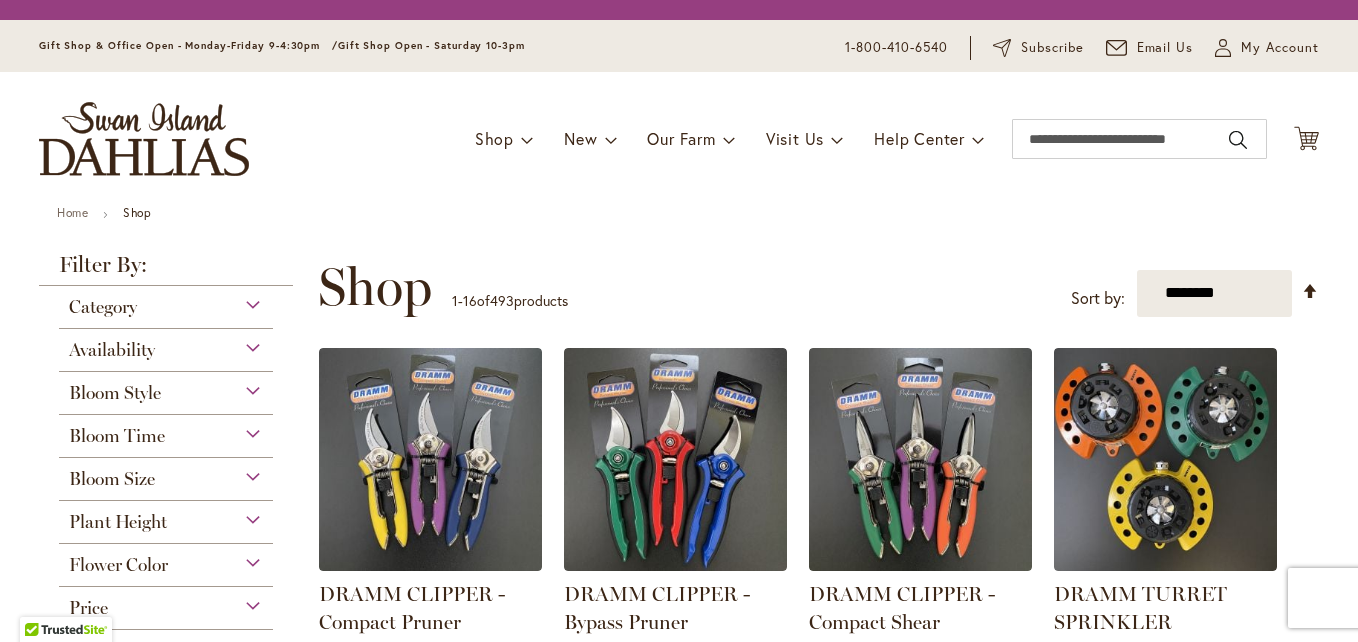 scroll, scrollTop: 0, scrollLeft: 0, axis: both 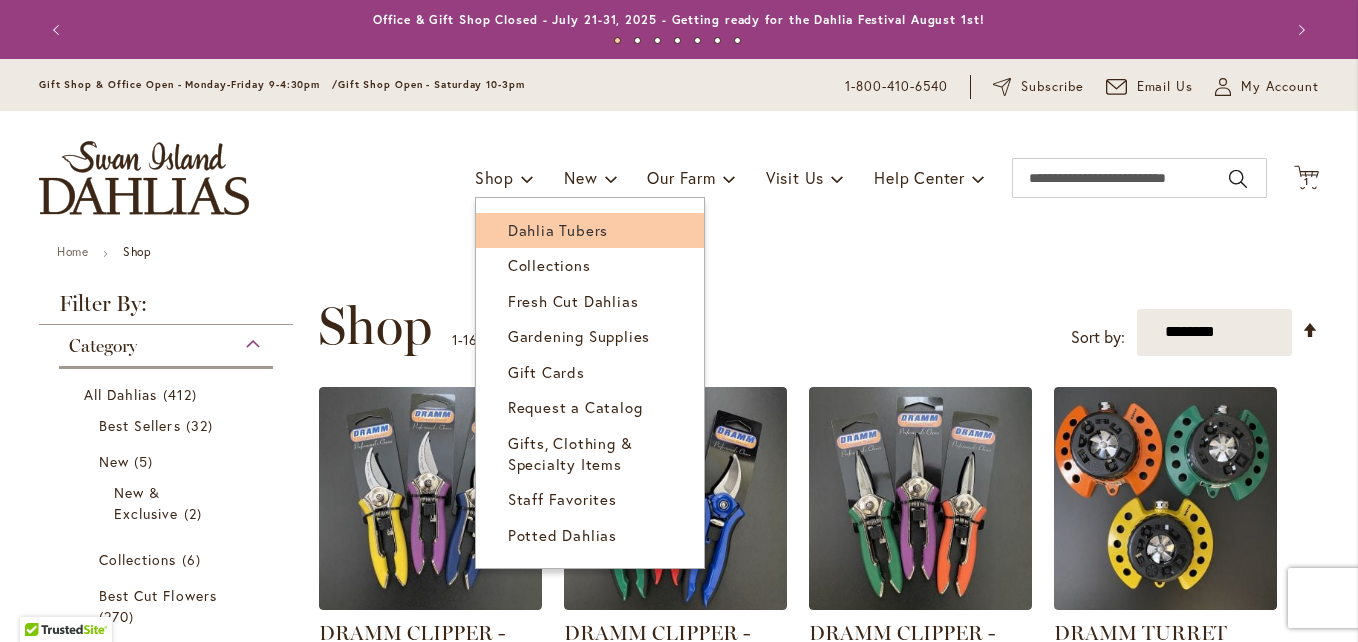 type on "**********" 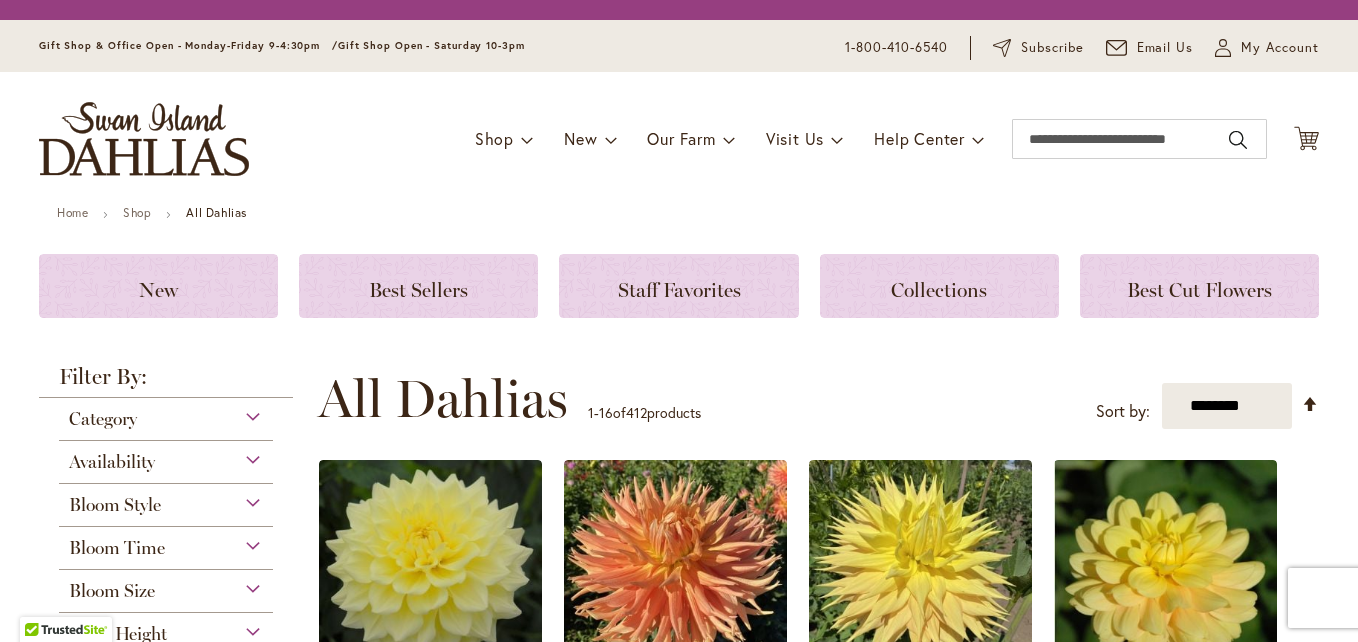 scroll, scrollTop: 0, scrollLeft: 0, axis: both 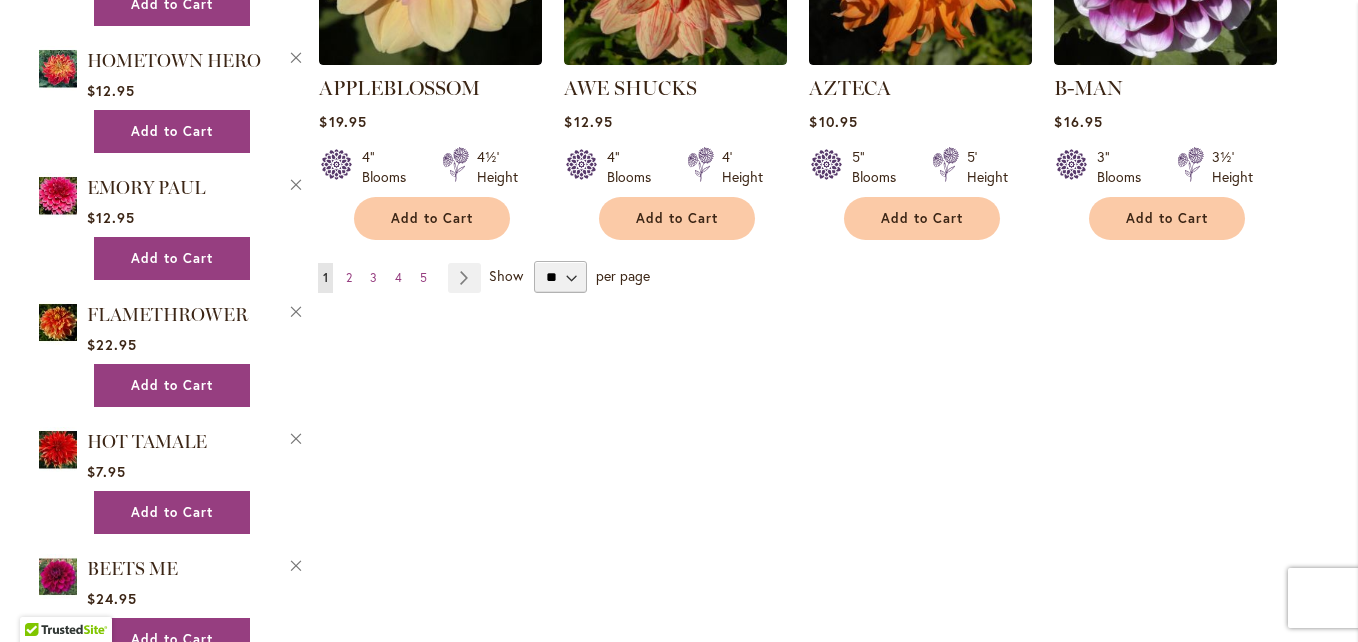 type on "**********" 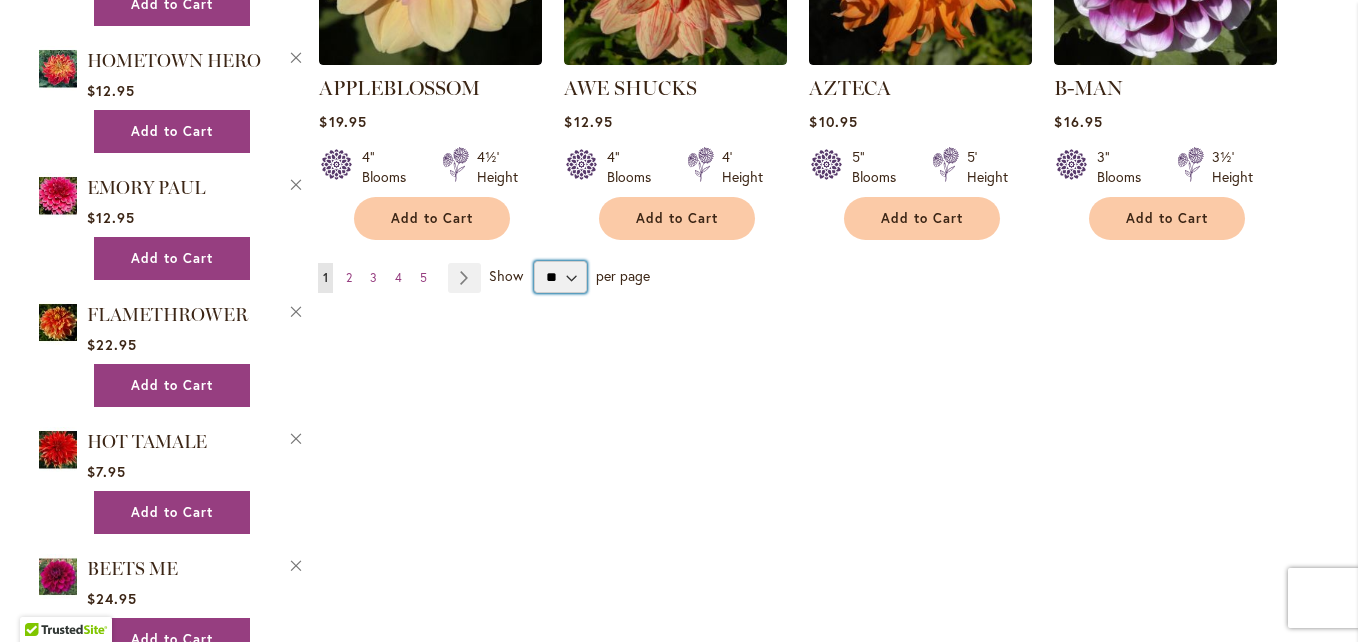 click on "**
**
**
**" at bounding box center [560, 277] 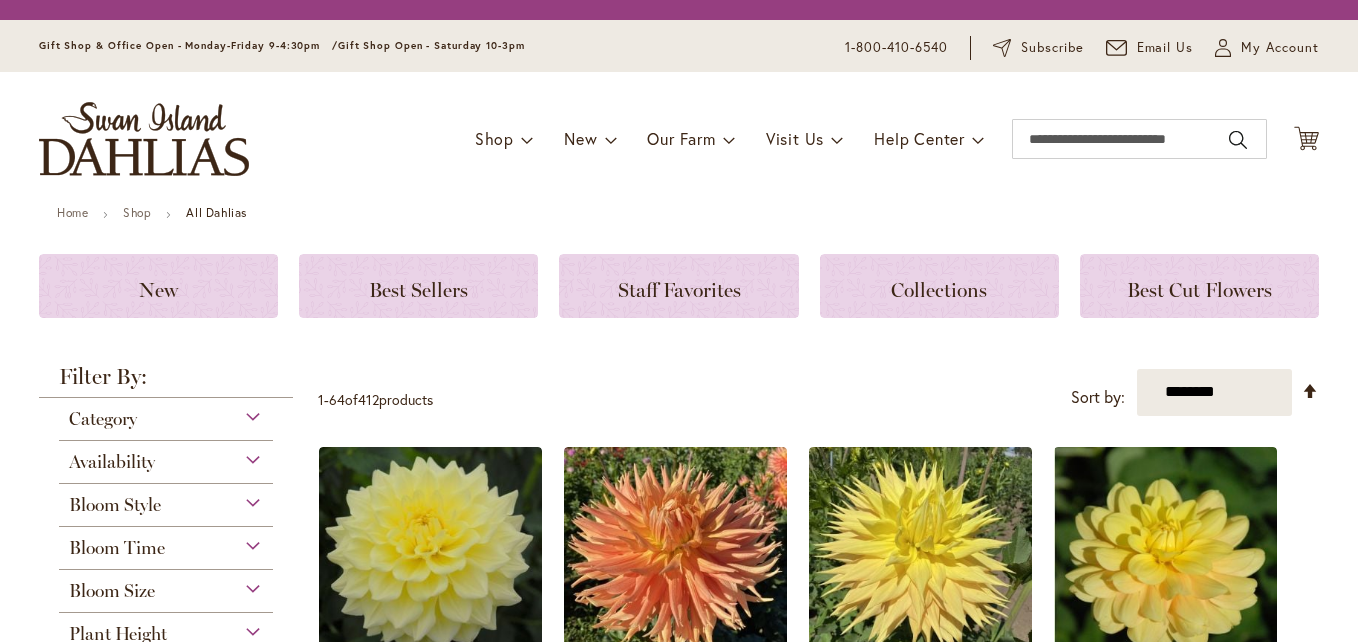 scroll, scrollTop: 0, scrollLeft: 0, axis: both 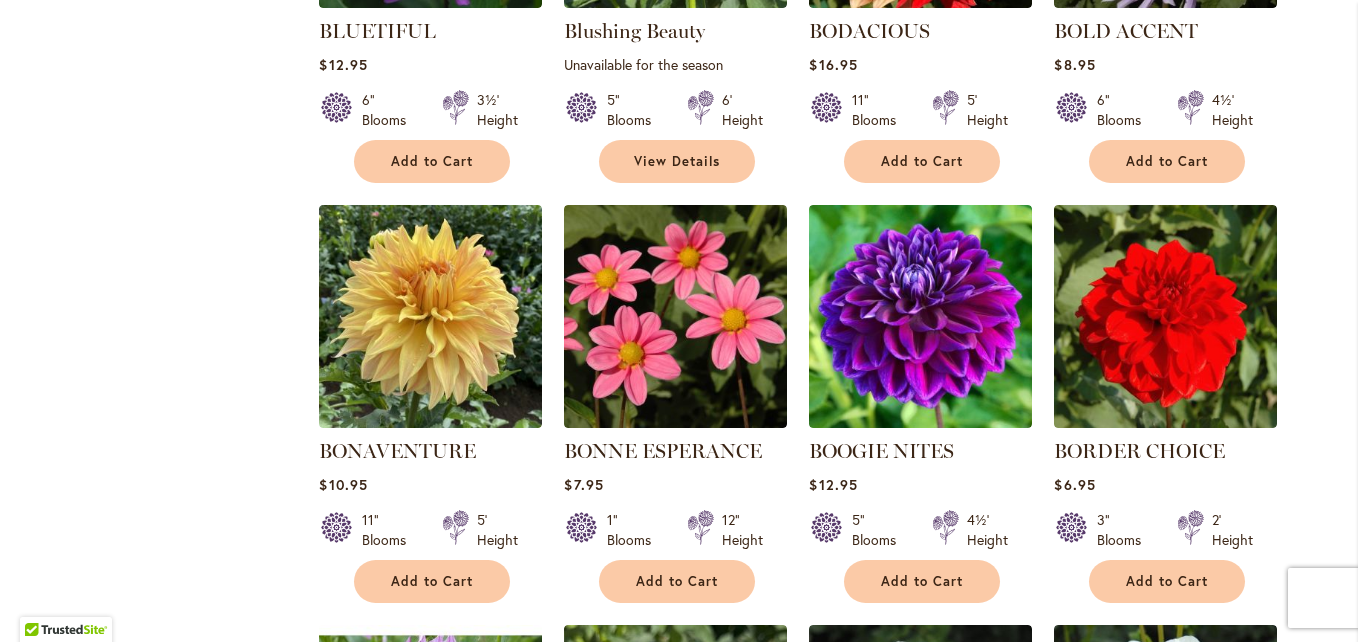 type on "**********" 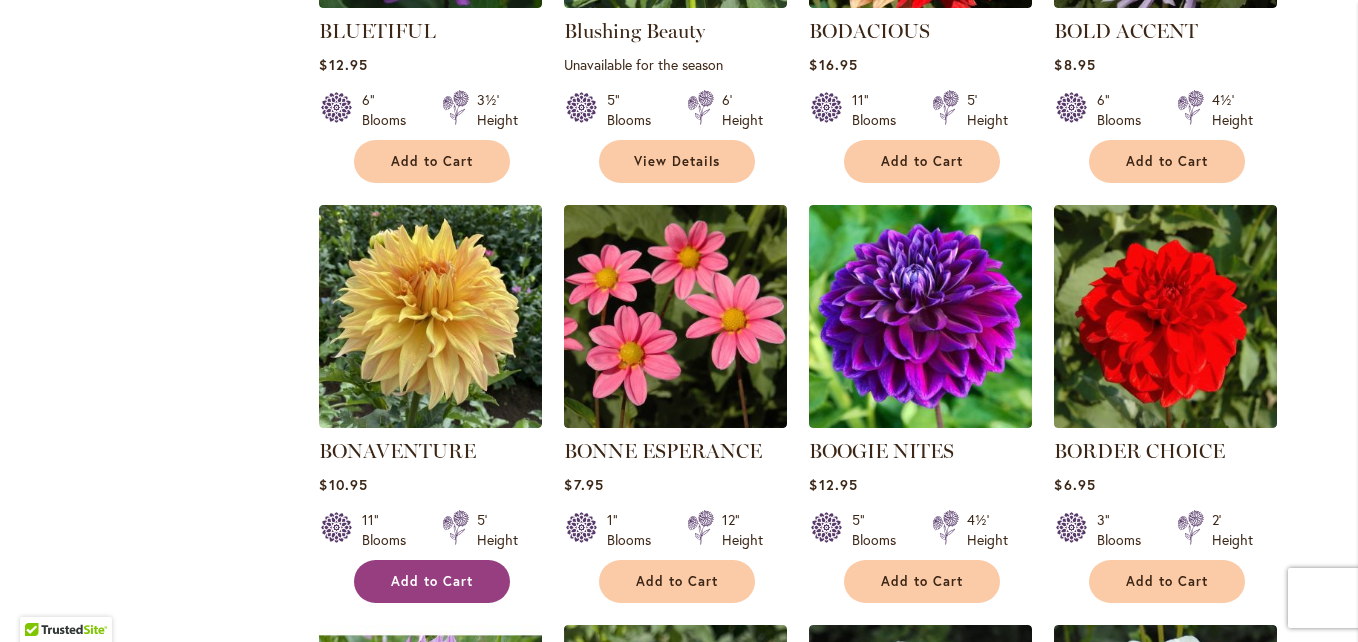 click on "Add to Cart" at bounding box center [432, 581] 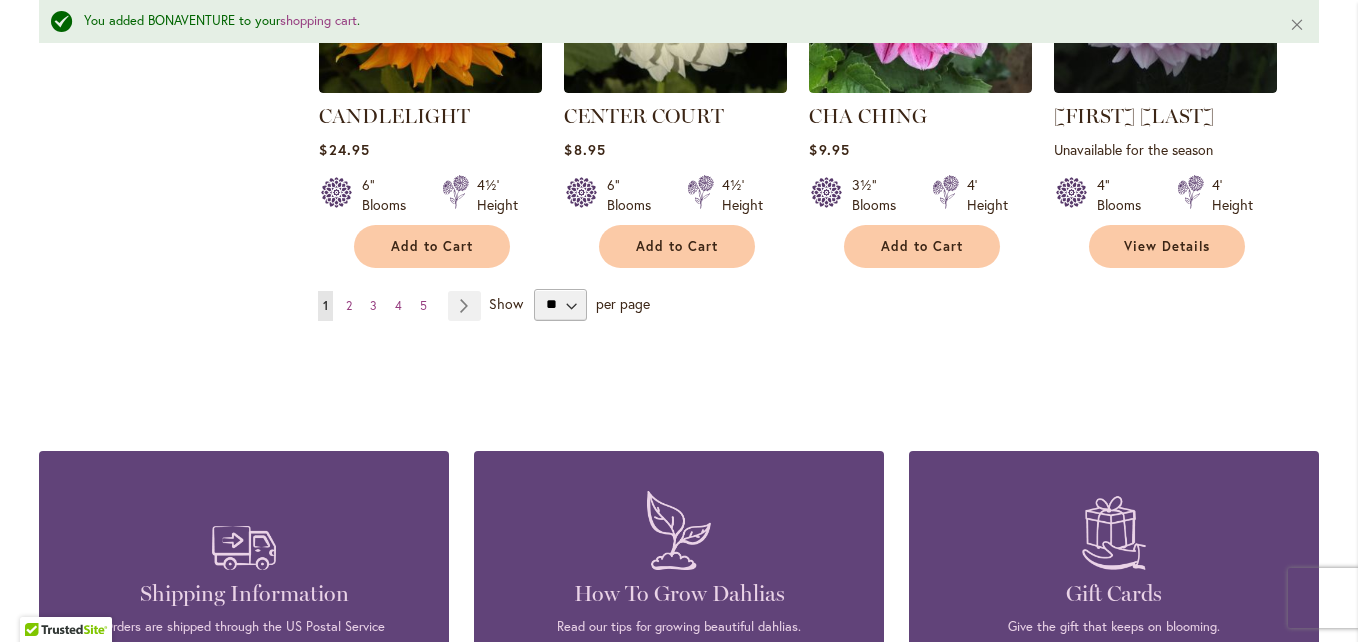 scroll, scrollTop: 6990, scrollLeft: 0, axis: vertical 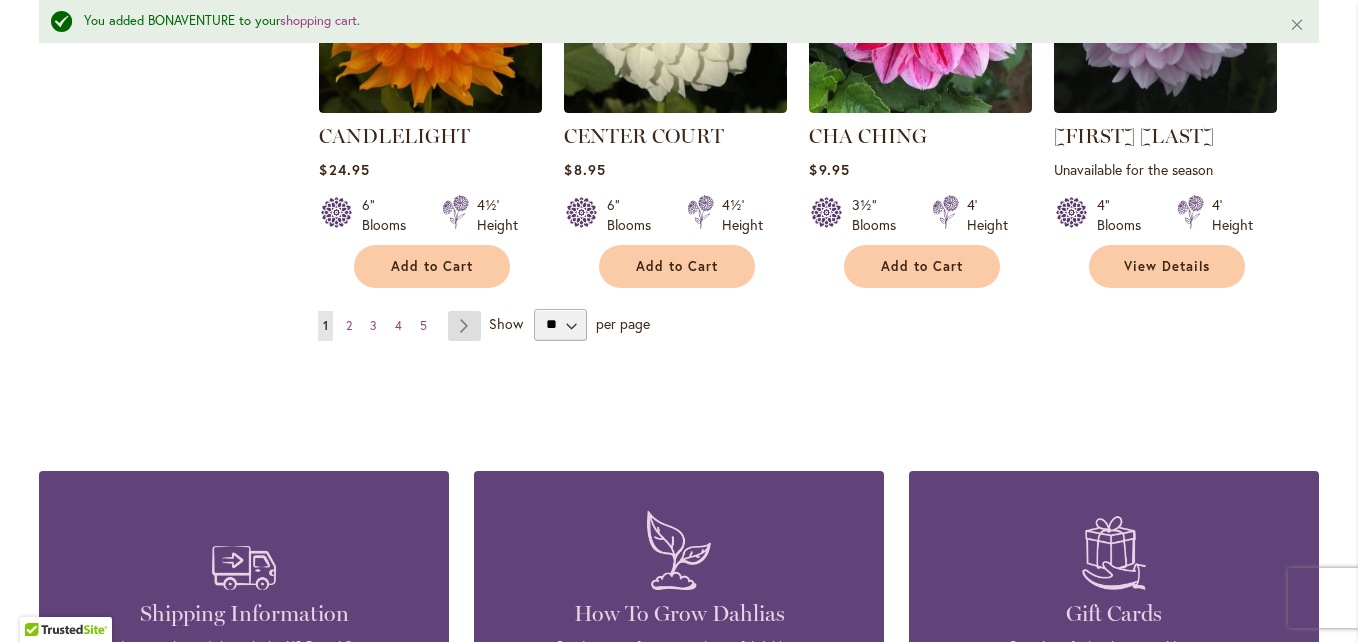 click on "Page
Next" at bounding box center [464, 326] 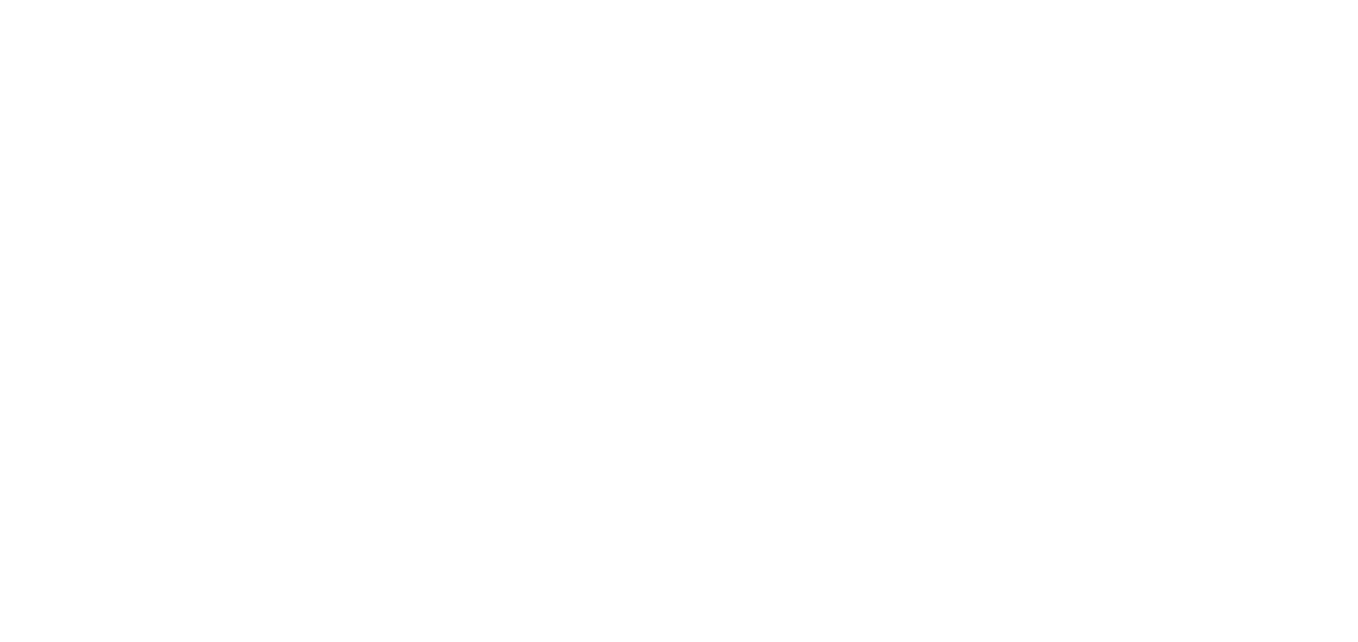 scroll, scrollTop: 0, scrollLeft: 0, axis: both 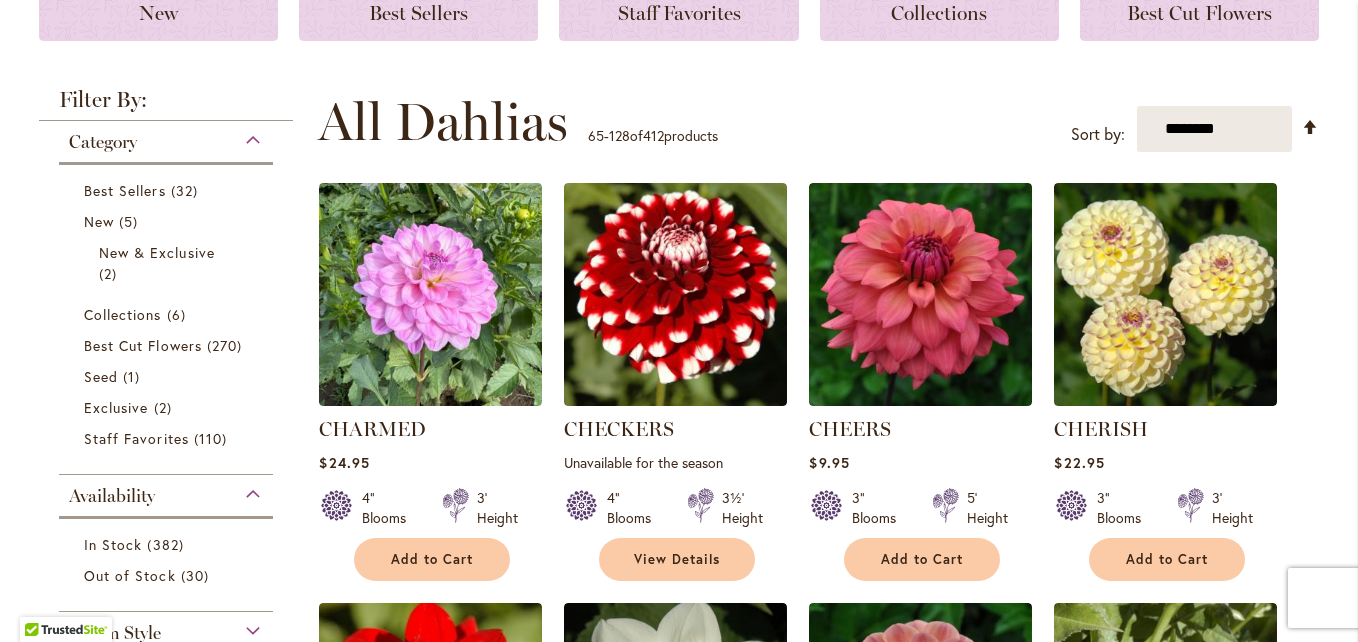 type on "**********" 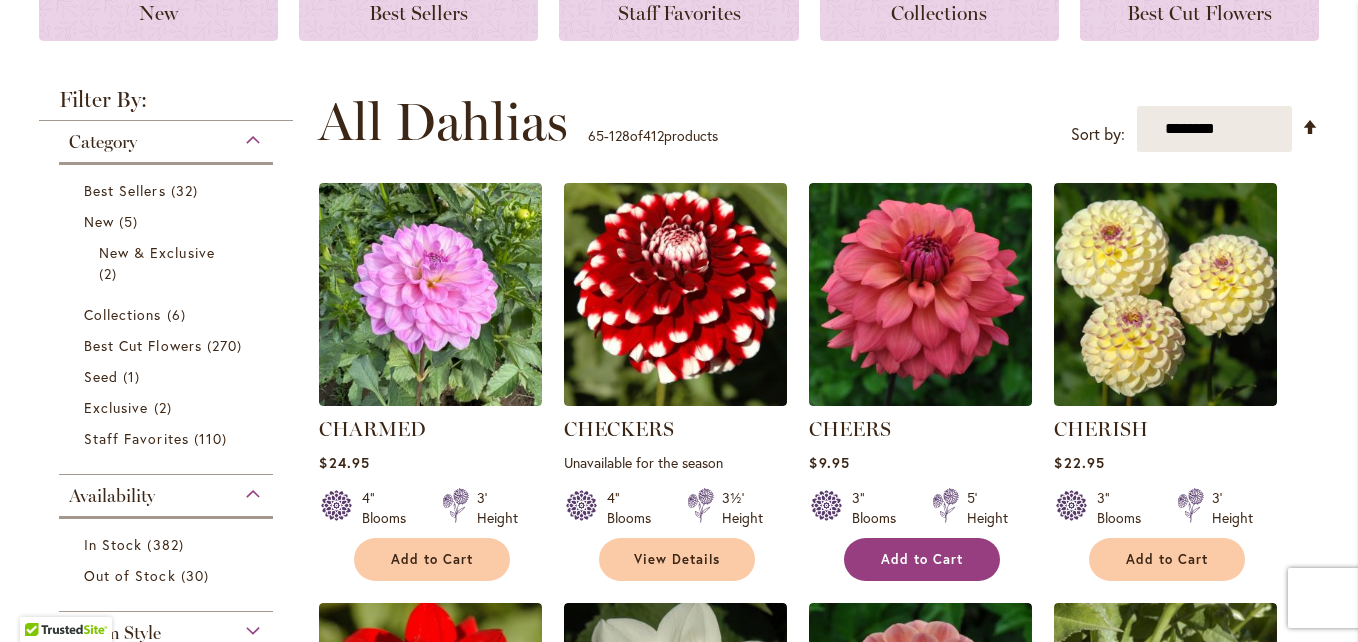 click on "Add to Cart" at bounding box center (922, 559) 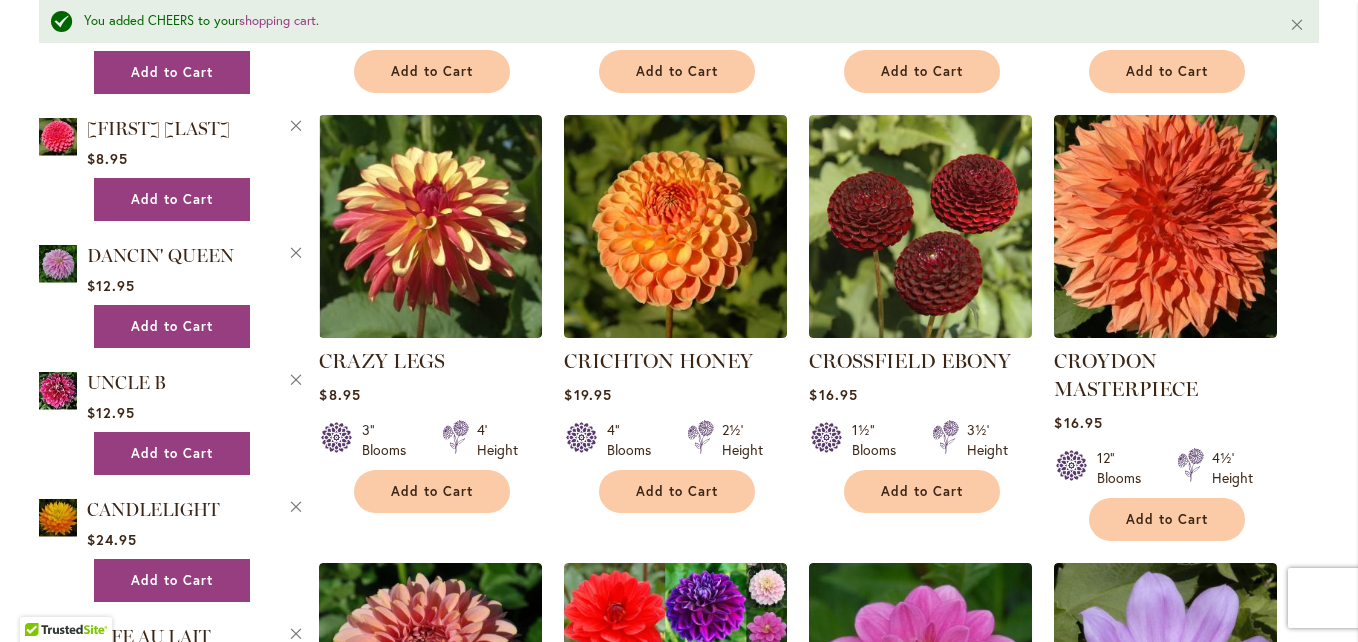 scroll, scrollTop: 2532, scrollLeft: 0, axis: vertical 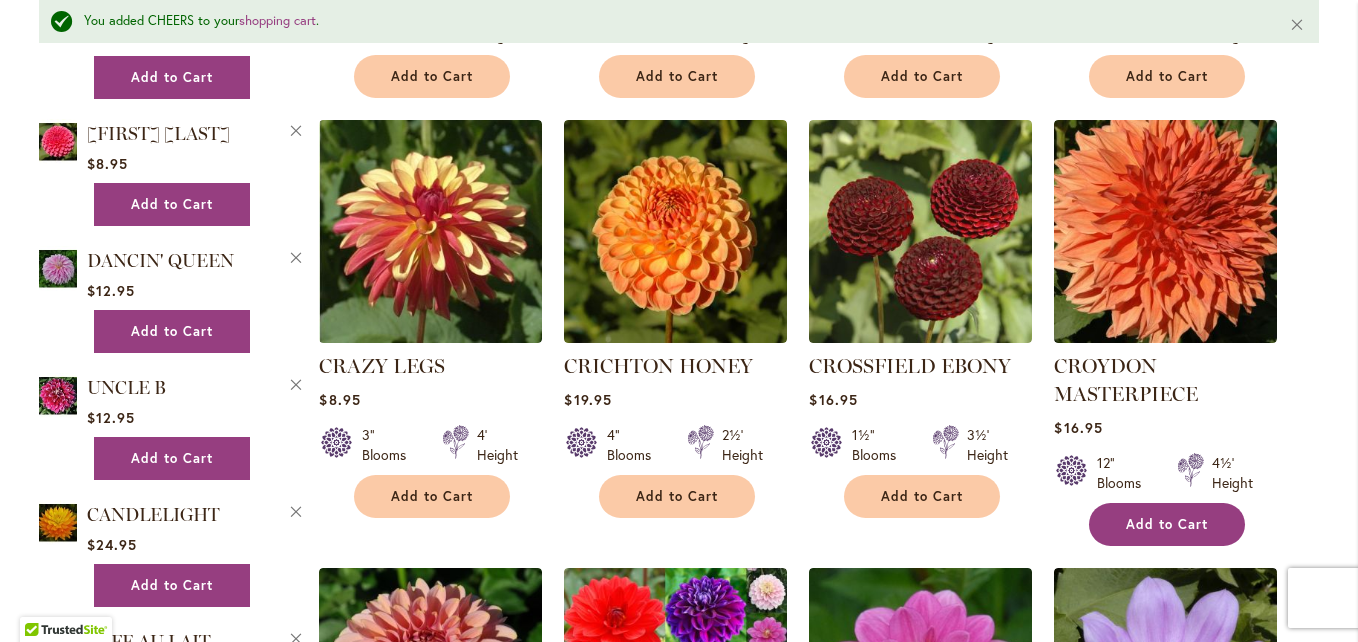 click on "Add to Cart" at bounding box center [1167, 524] 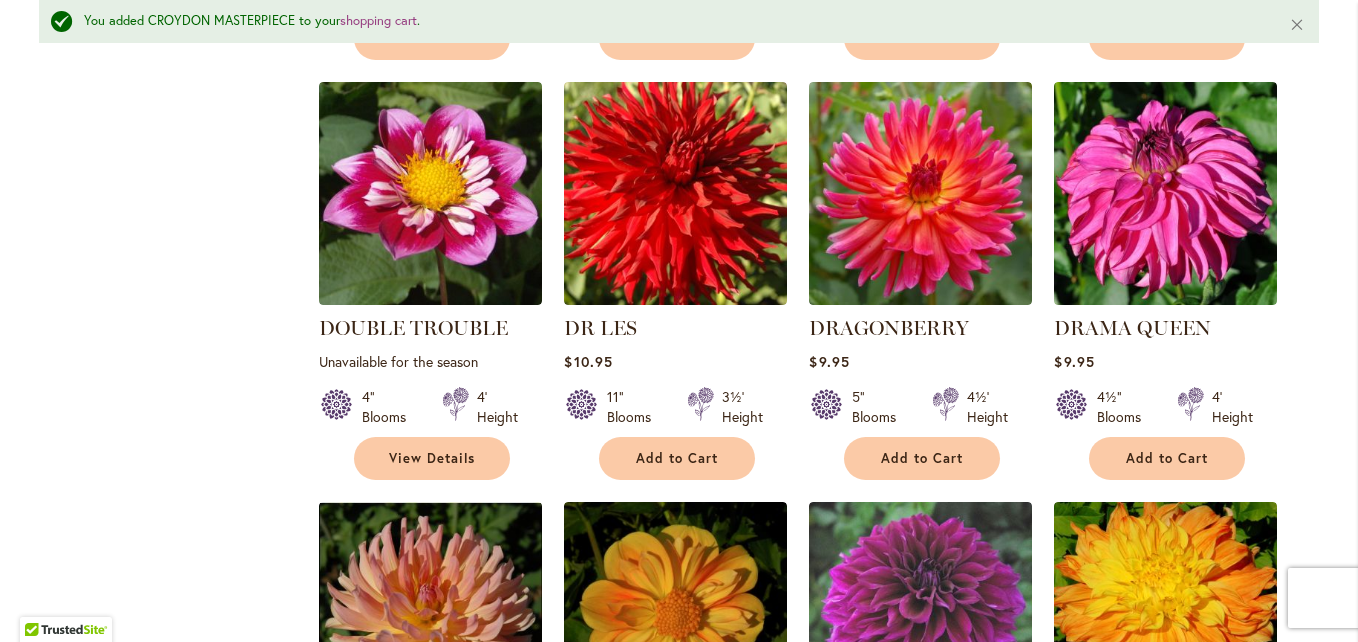 scroll, scrollTop: 4726, scrollLeft: 0, axis: vertical 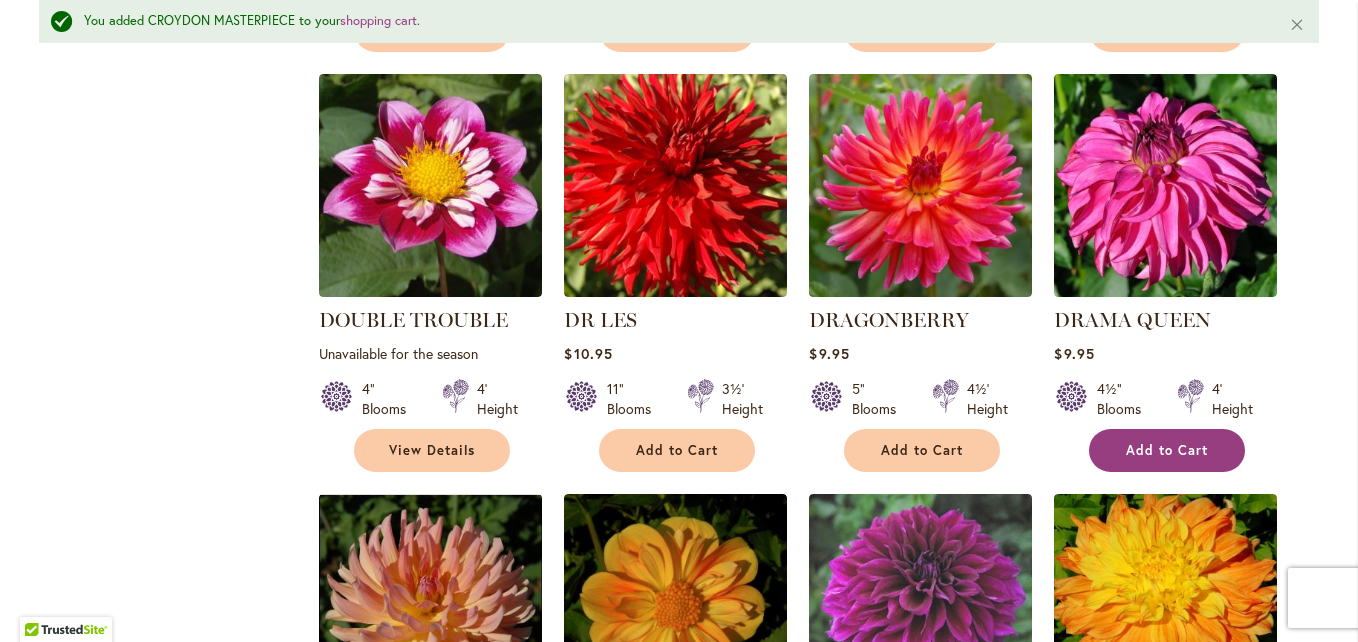 click on "Add to Cart" at bounding box center (1167, 450) 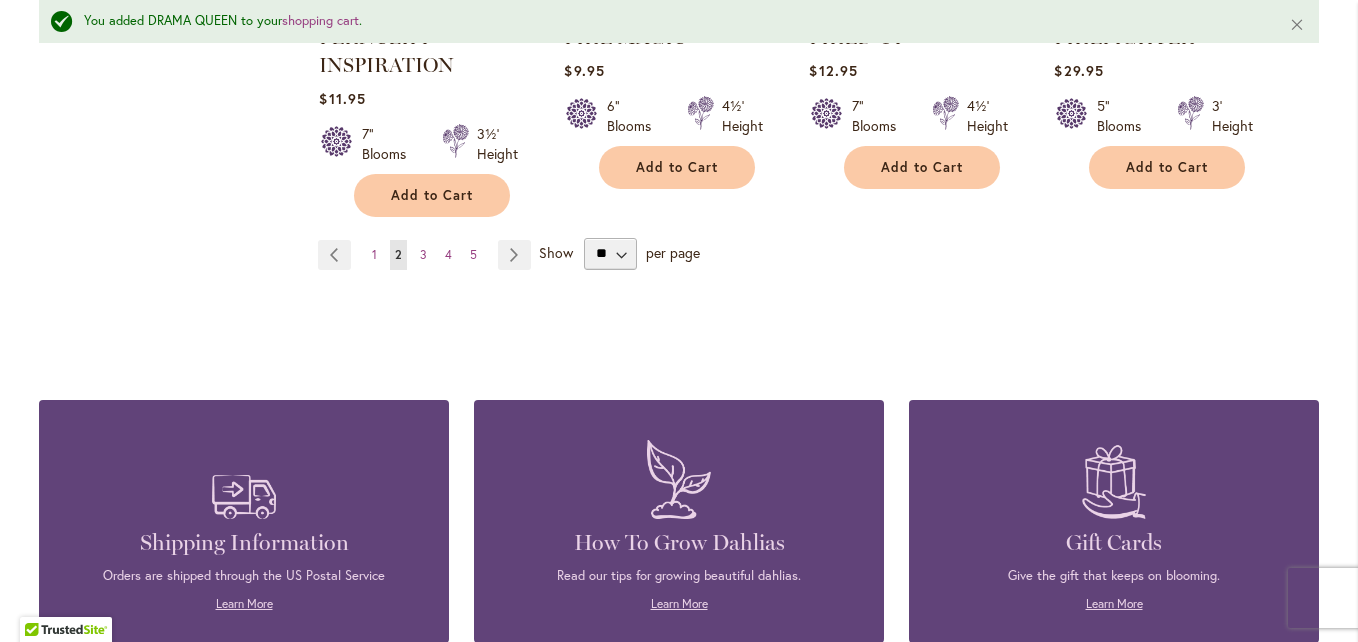 scroll, scrollTop: 7163, scrollLeft: 0, axis: vertical 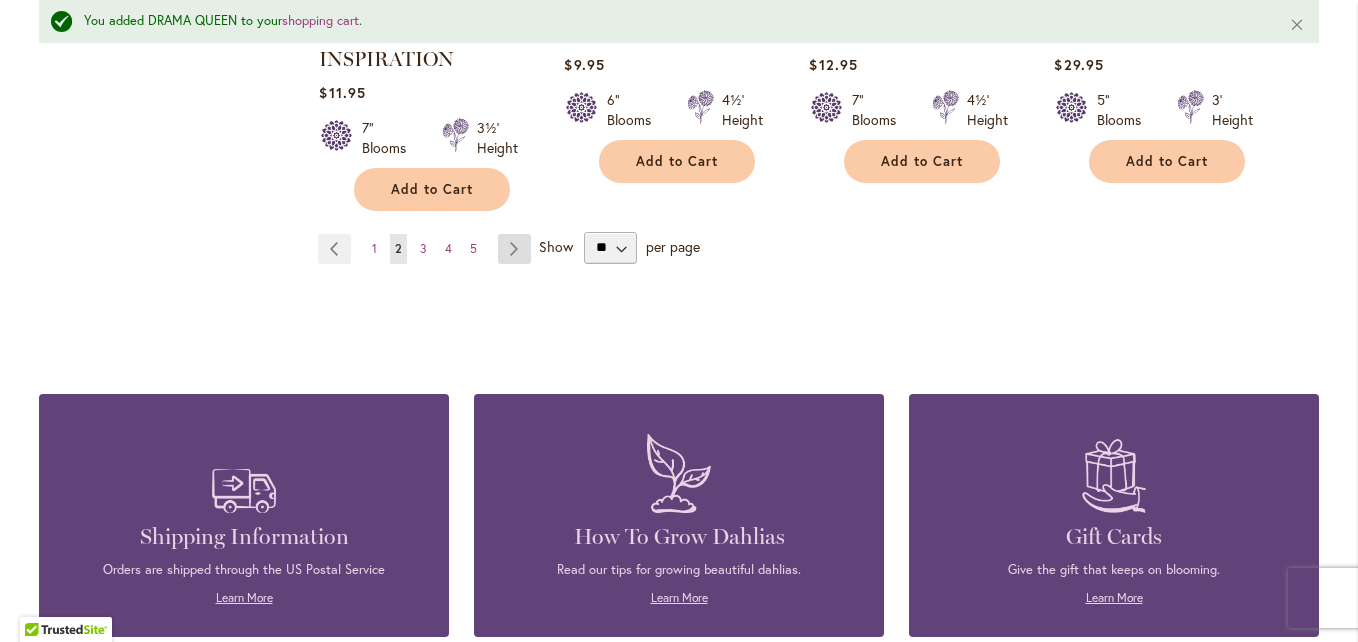 click on "Page
Next" at bounding box center [514, 249] 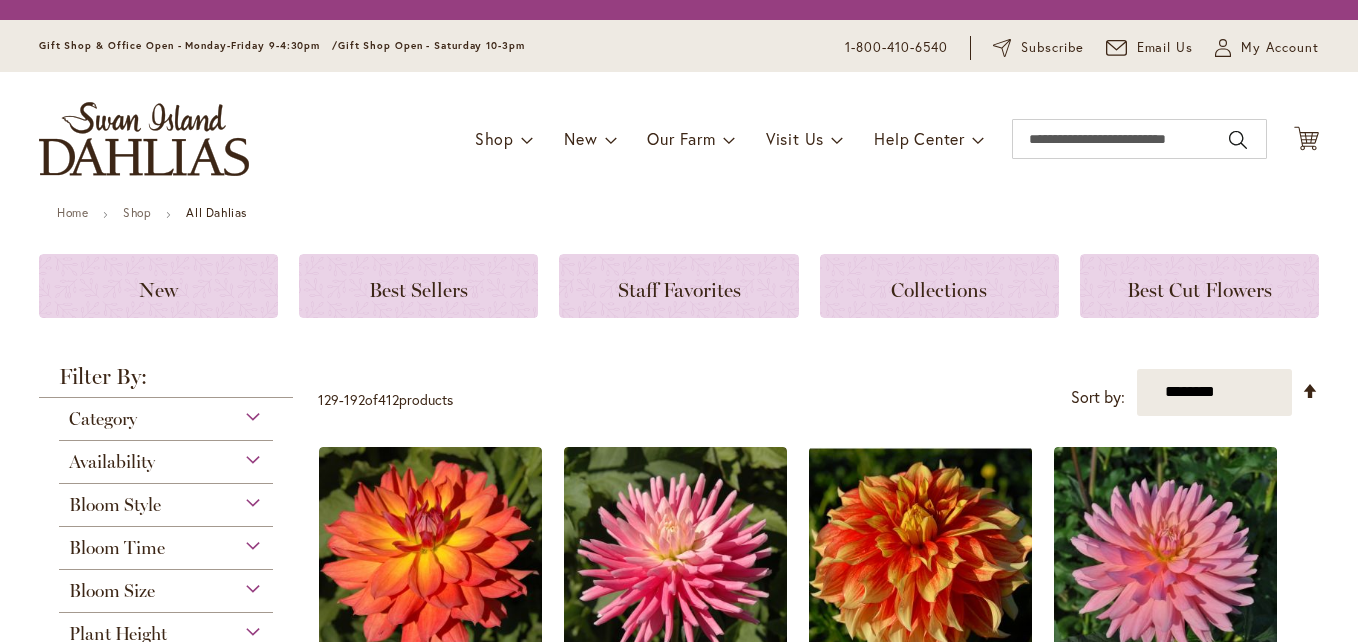 scroll, scrollTop: 0, scrollLeft: 0, axis: both 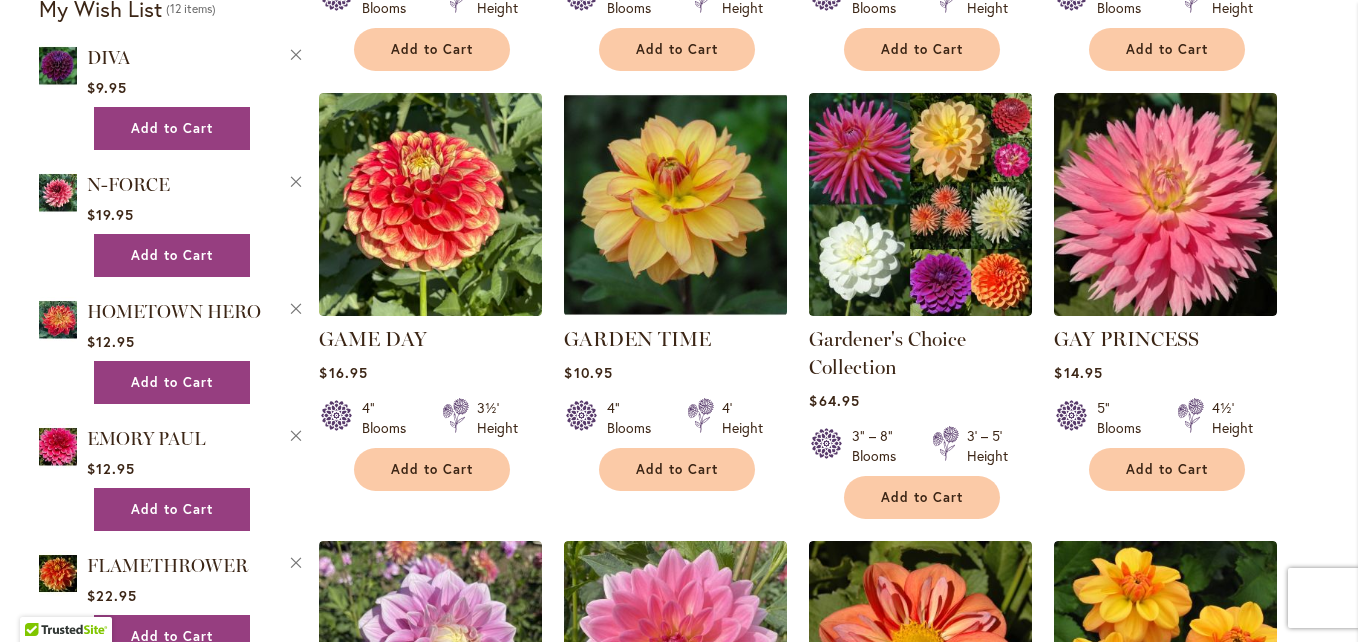 type on "**********" 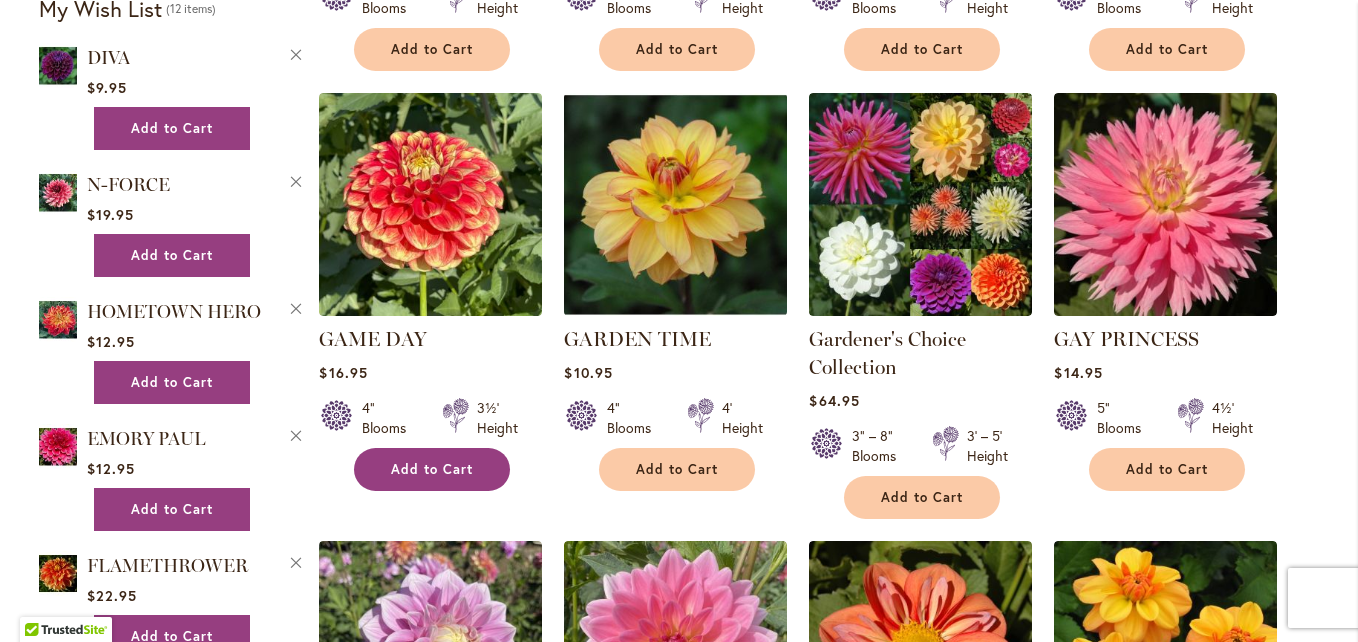 click on "Add to Cart" at bounding box center [432, 469] 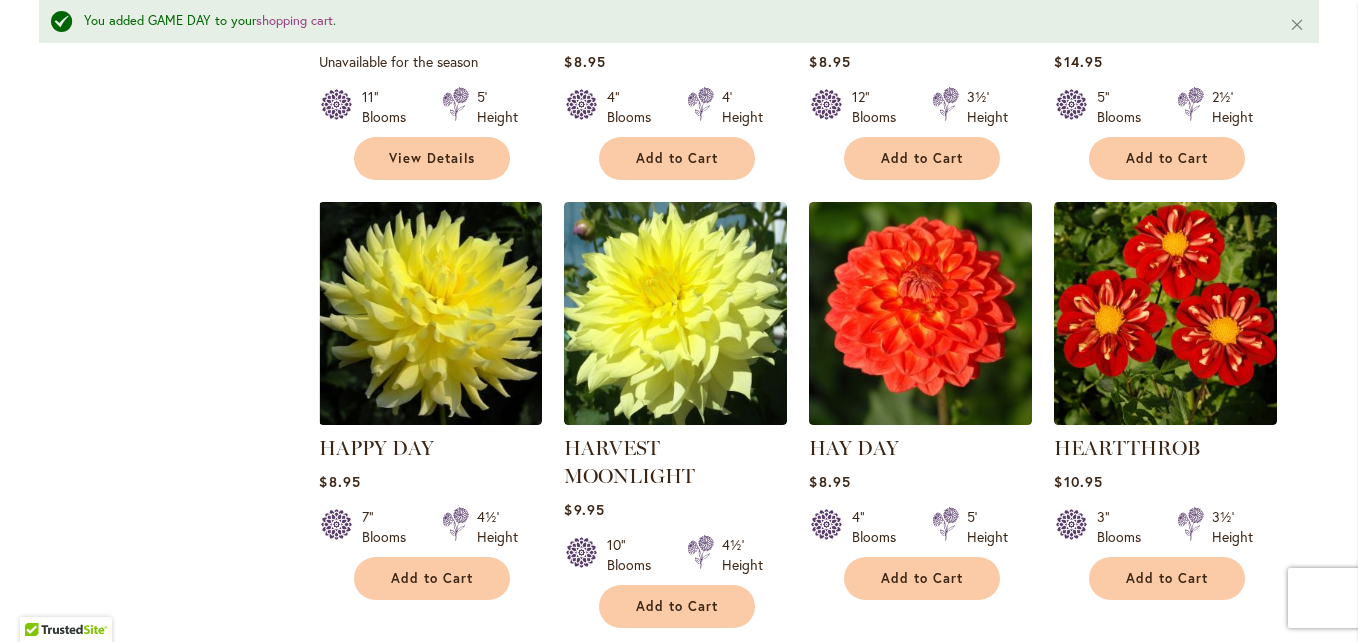 scroll, scrollTop: 4187, scrollLeft: 0, axis: vertical 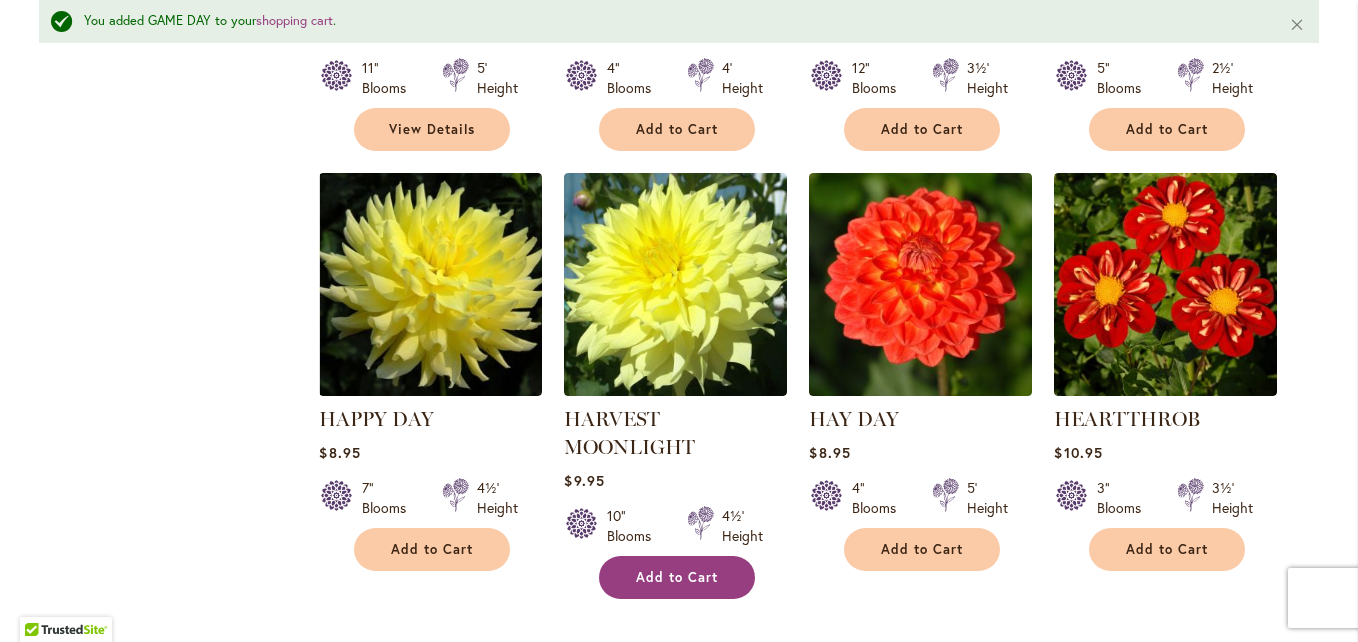 click on "Add to Cart" at bounding box center [677, 577] 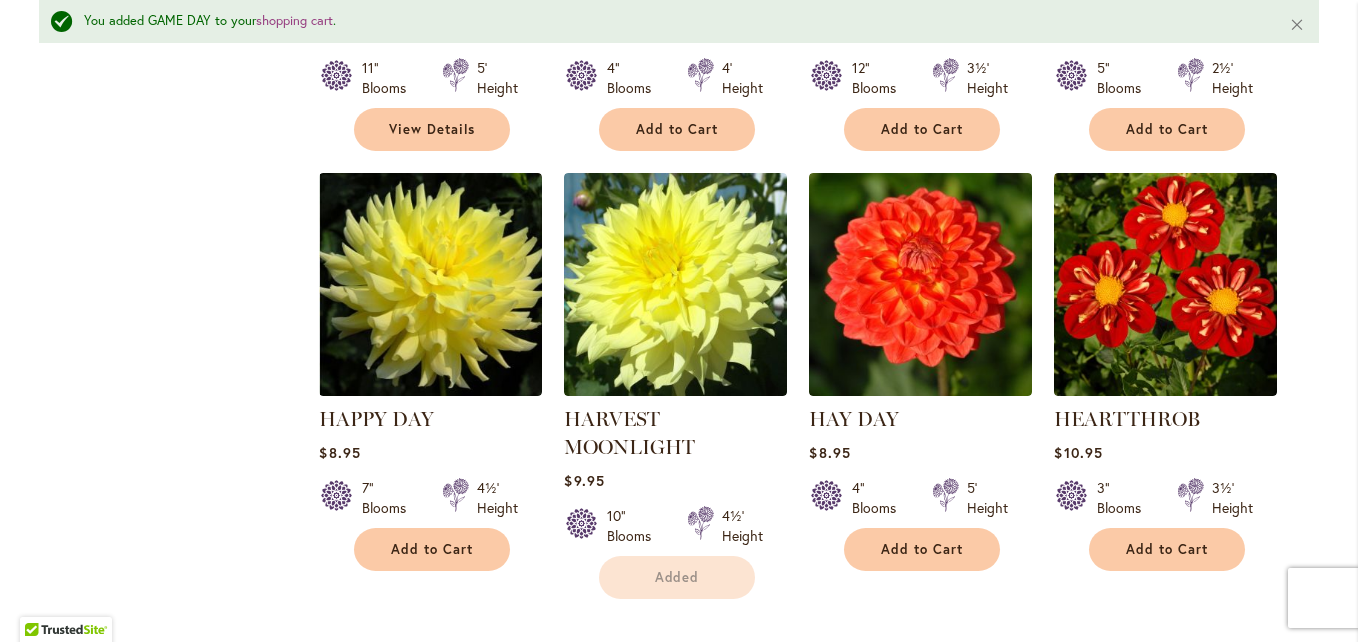 click on "HEARTTHROB
Rating:
100%
2                  Reviews
$10.95
3" Blooms
3½' Height Add to Cart" at bounding box center [1165, 386] 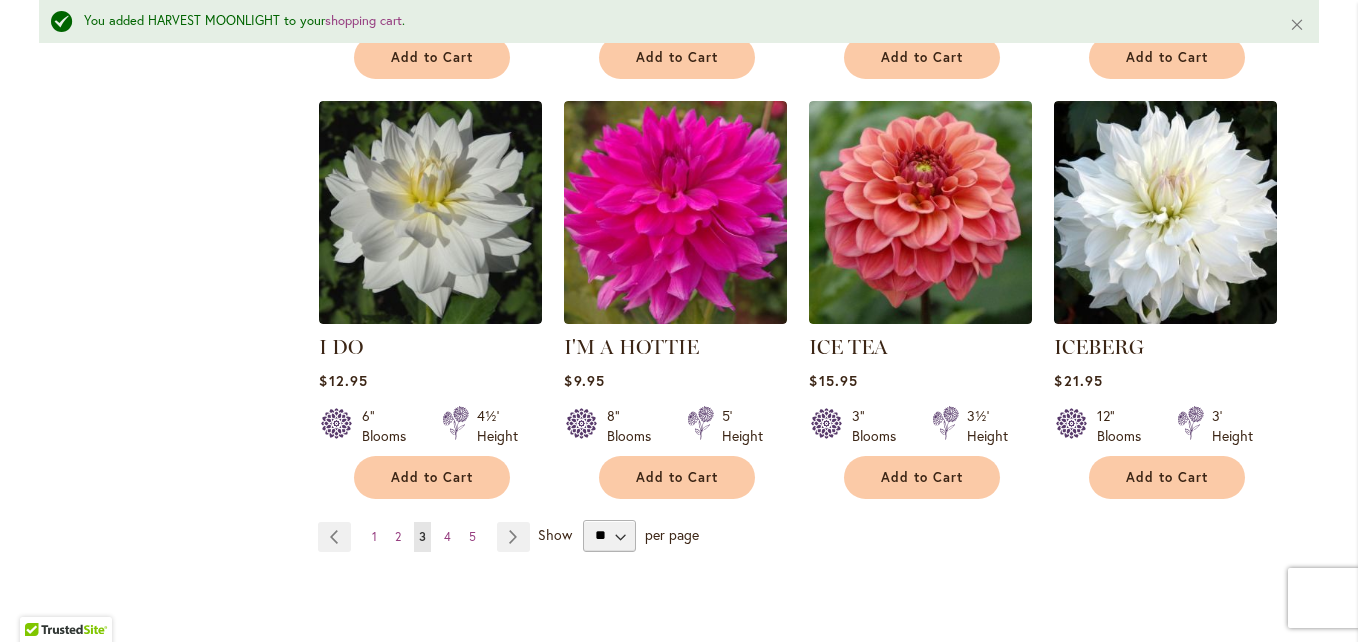scroll, scrollTop: 6938, scrollLeft: 0, axis: vertical 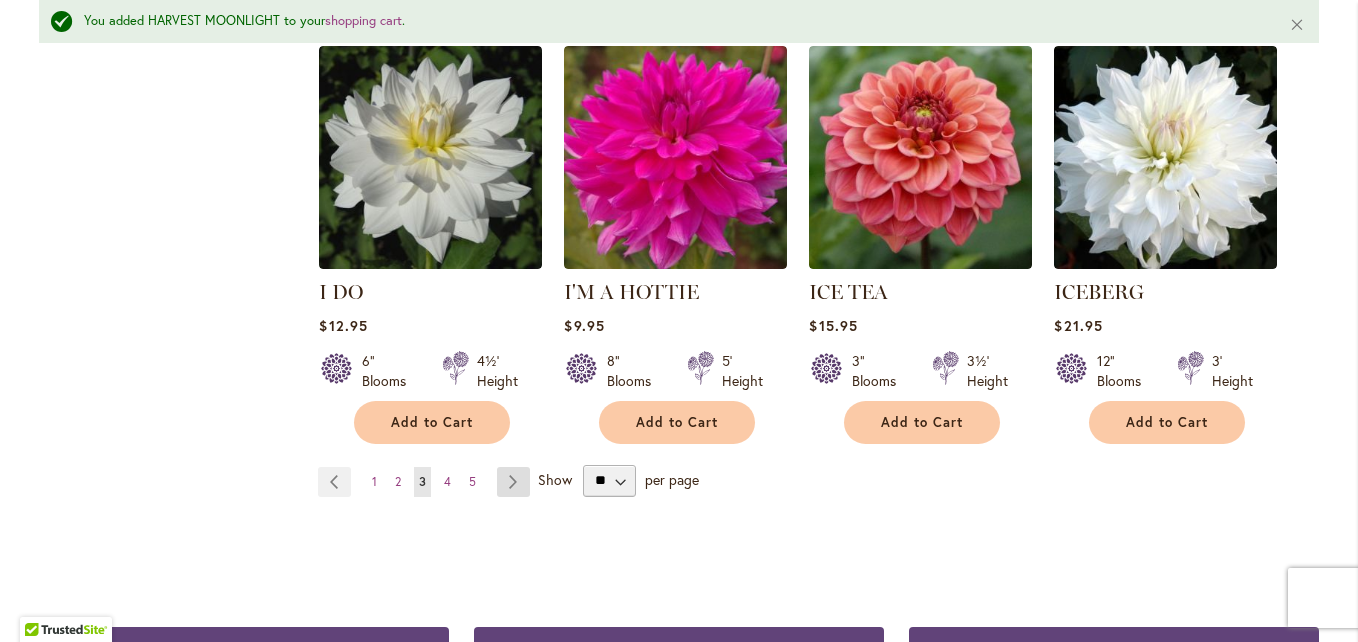 click on "Page
Next" at bounding box center [513, 482] 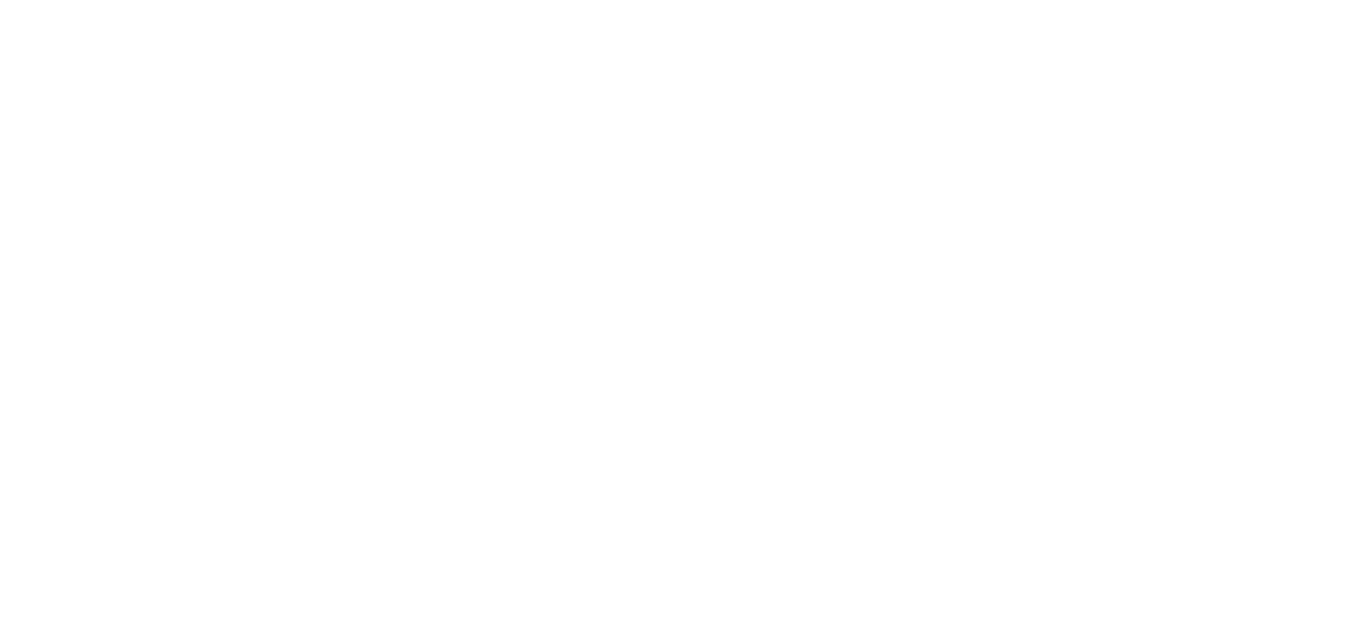 scroll, scrollTop: 0, scrollLeft: 0, axis: both 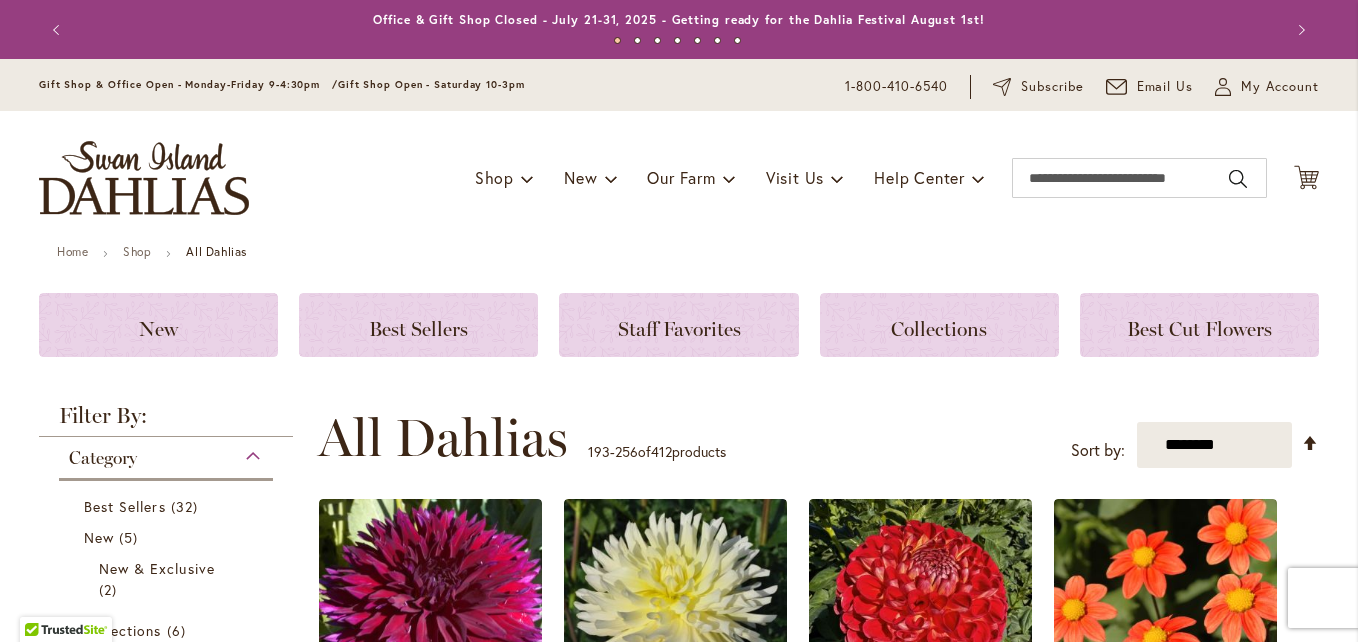 click at bounding box center (1165, 610) 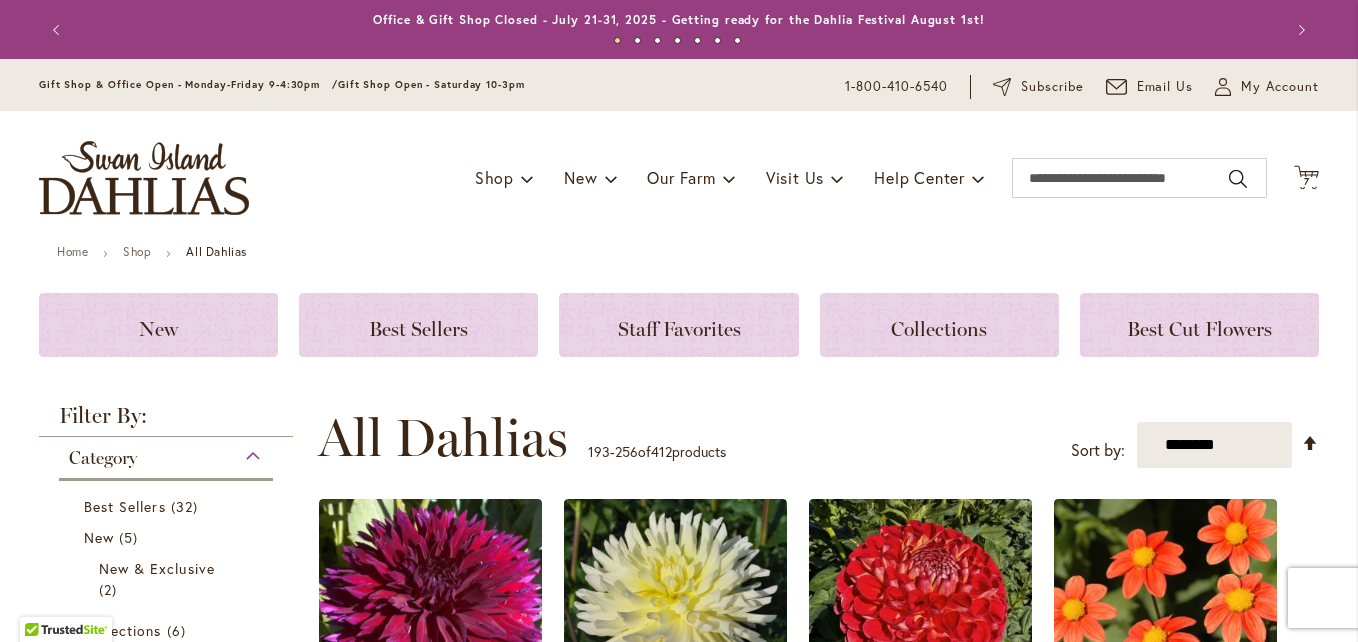 click on "Imperial Wine
$16.95
4" Blooms
5' Height" at bounding box center (818, 3900) 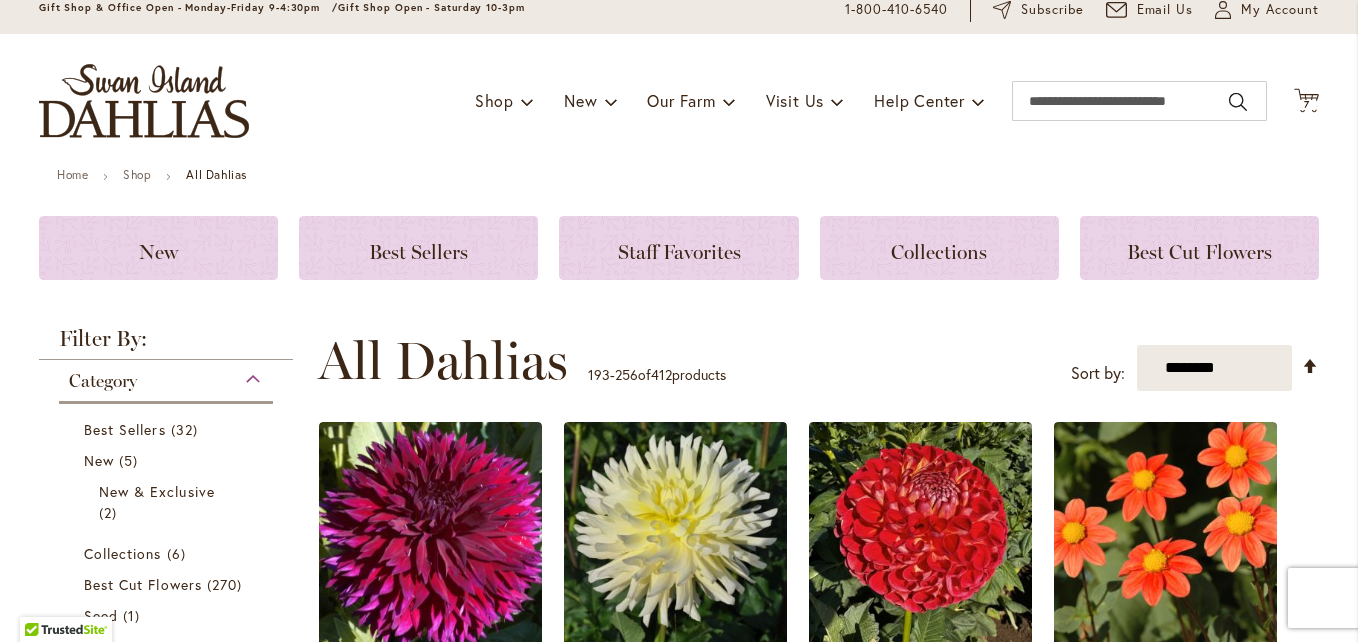 type on "**********" 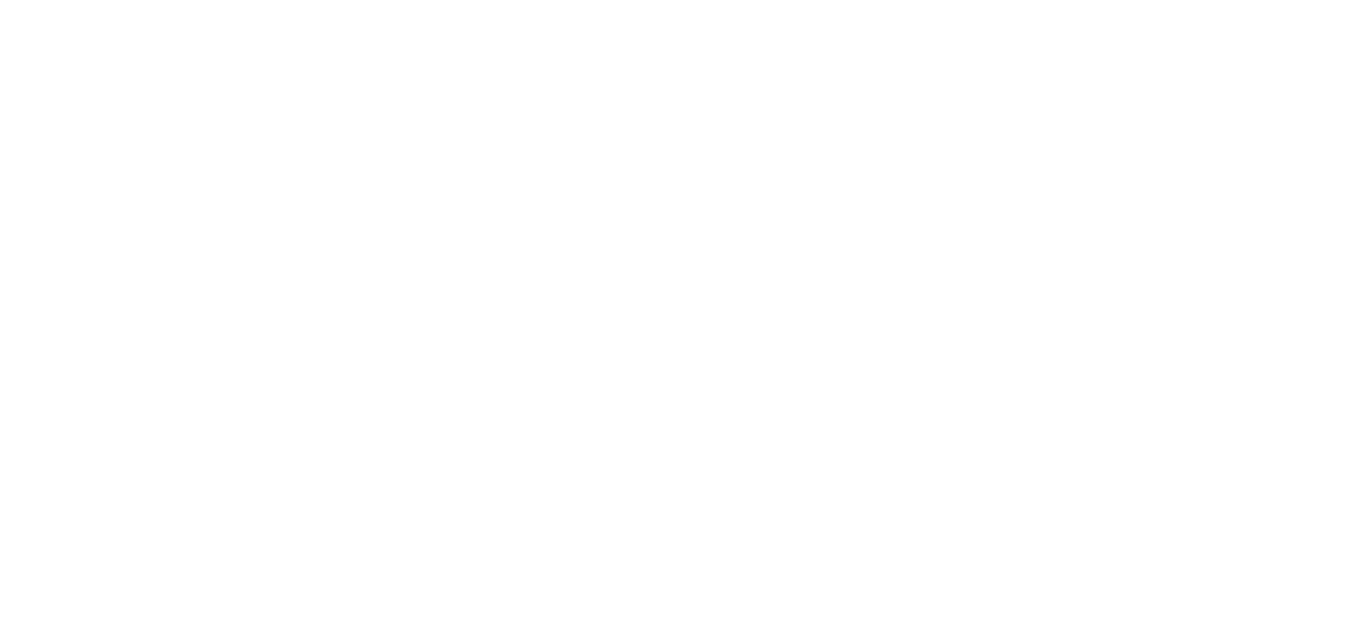 scroll, scrollTop: 0, scrollLeft: 0, axis: both 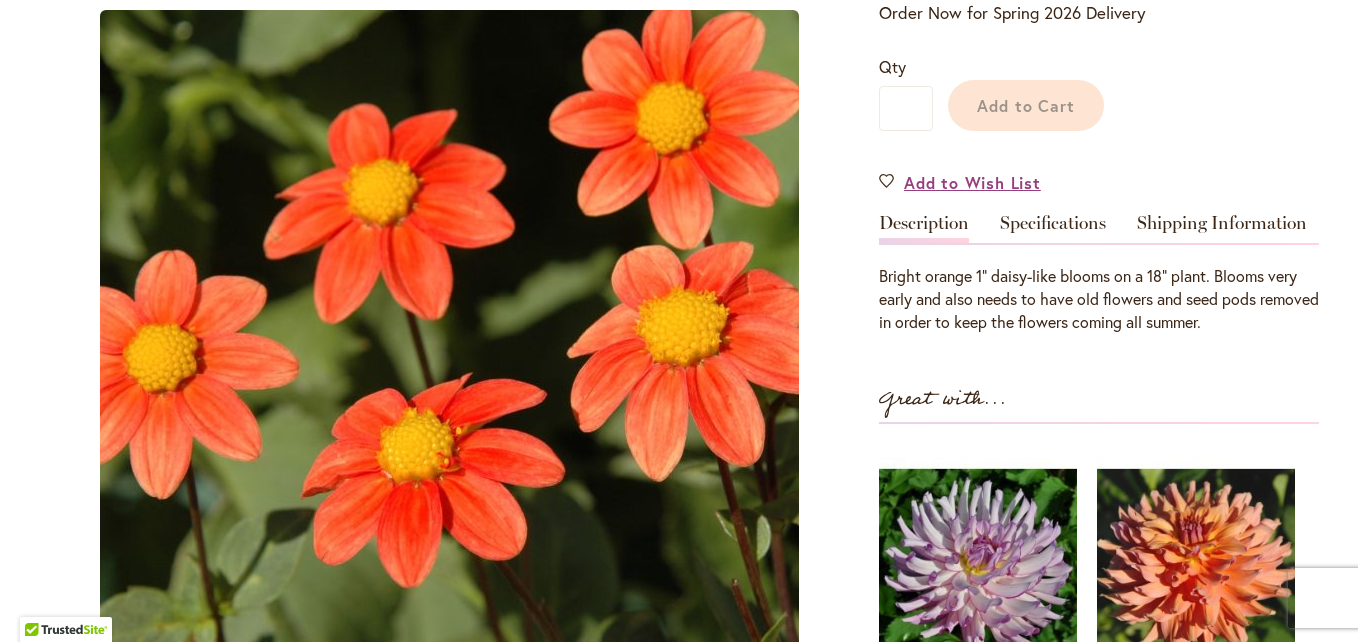 type on "******" 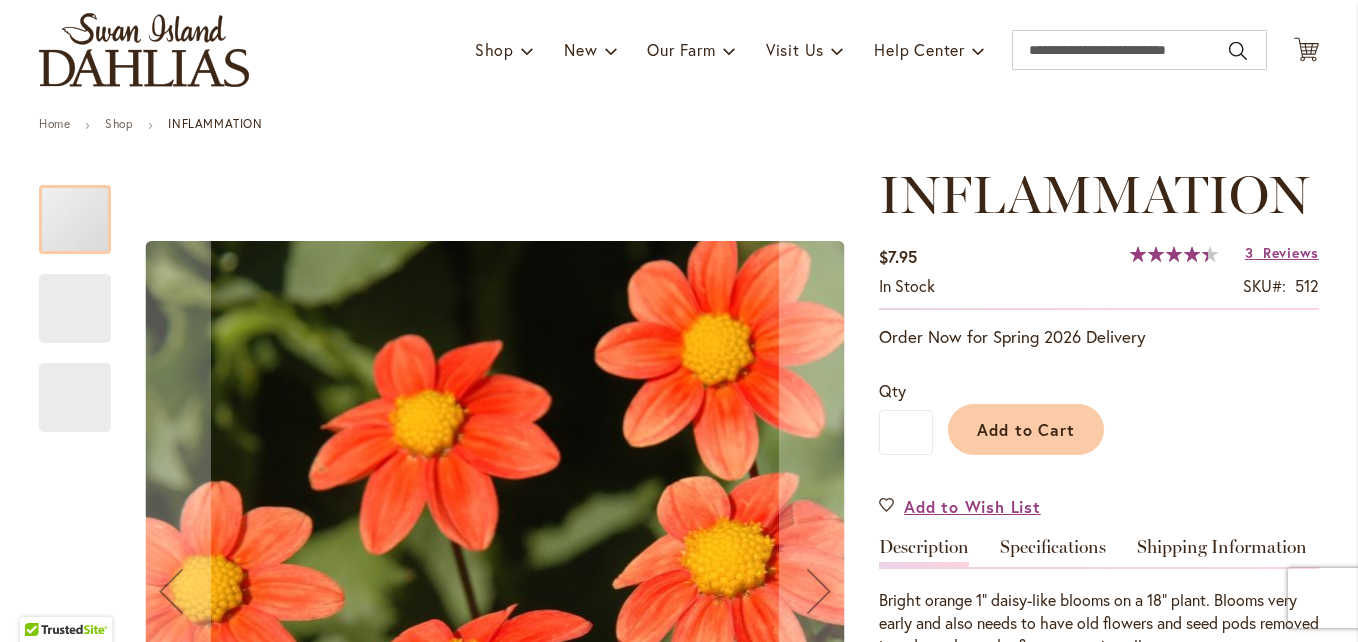 scroll, scrollTop: 126, scrollLeft: 0, axis: vertical 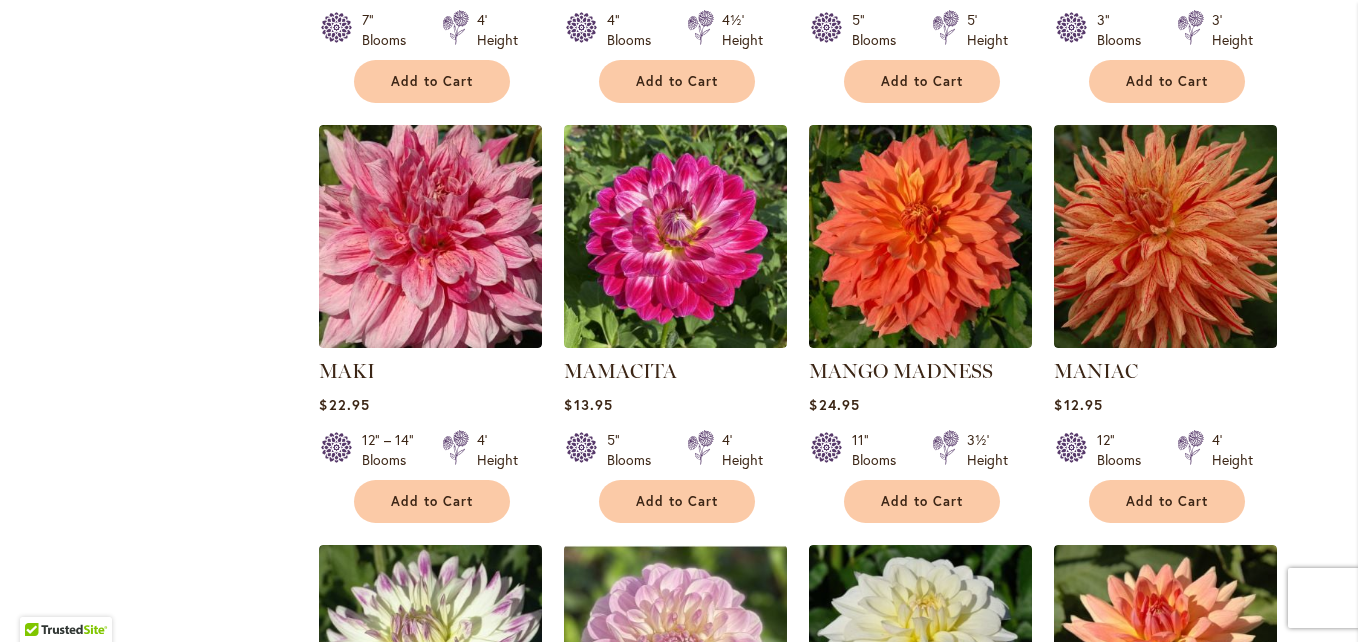 type on "**********" 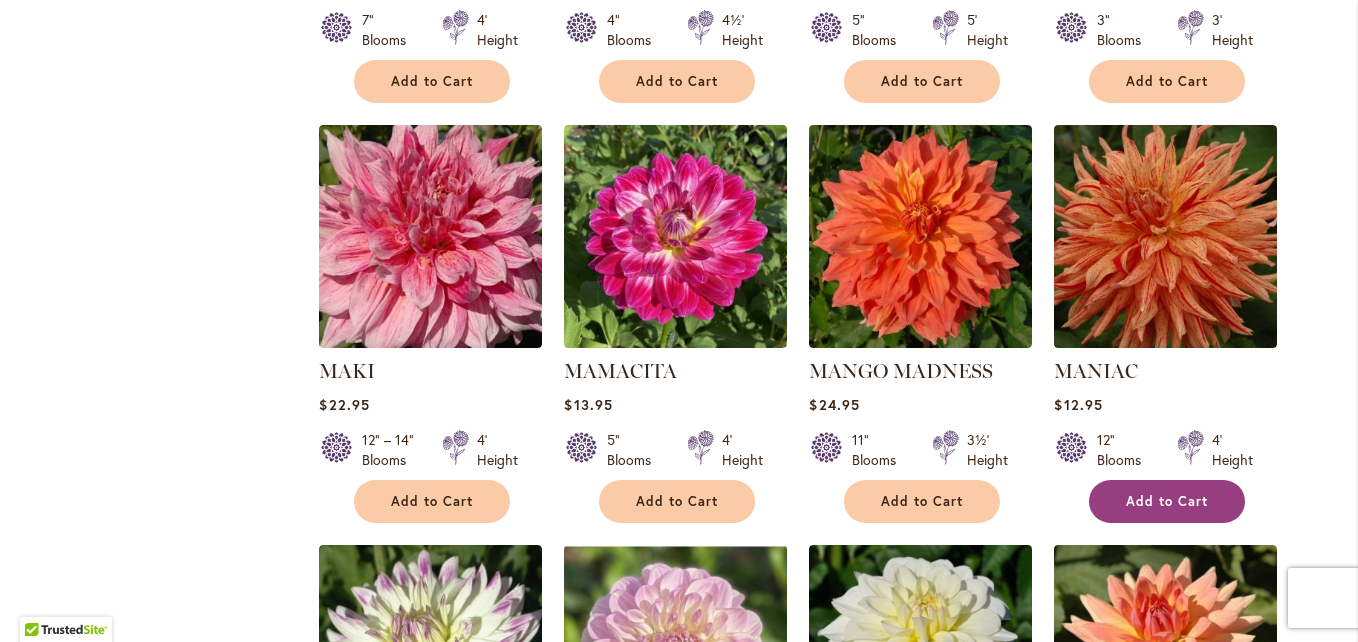 click on "Add to Cart" at bounding box center [1167, 501] 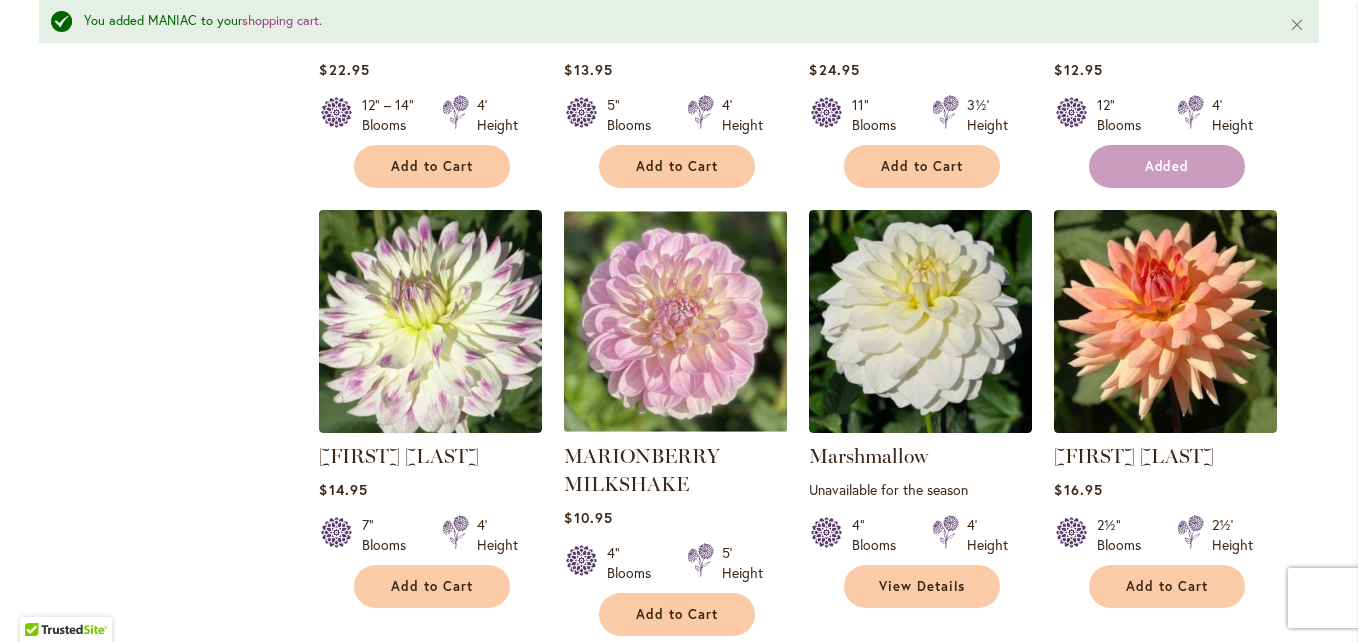 scroll, scrollTop: 6883, scrollLeft: 0, axis: vertical 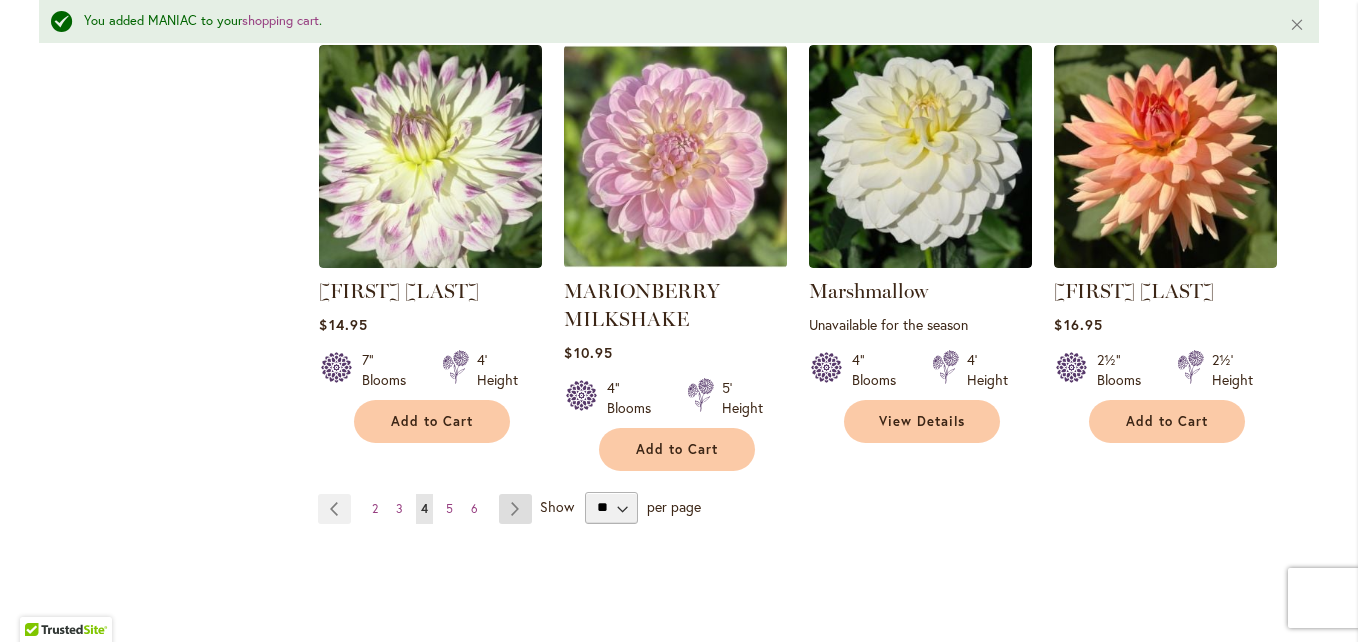 click on "Page
Next" at bounding box center (515, 509) 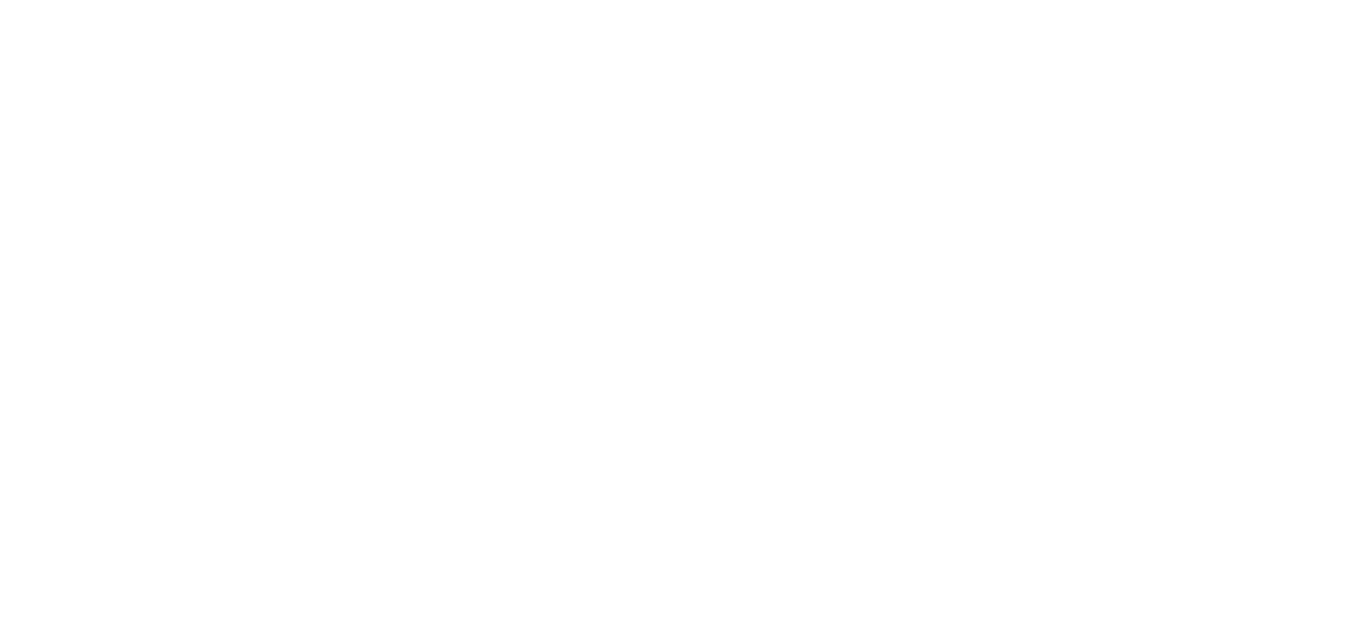 scroll, scrollTop: 0, scrollLeft: 0, axis: both 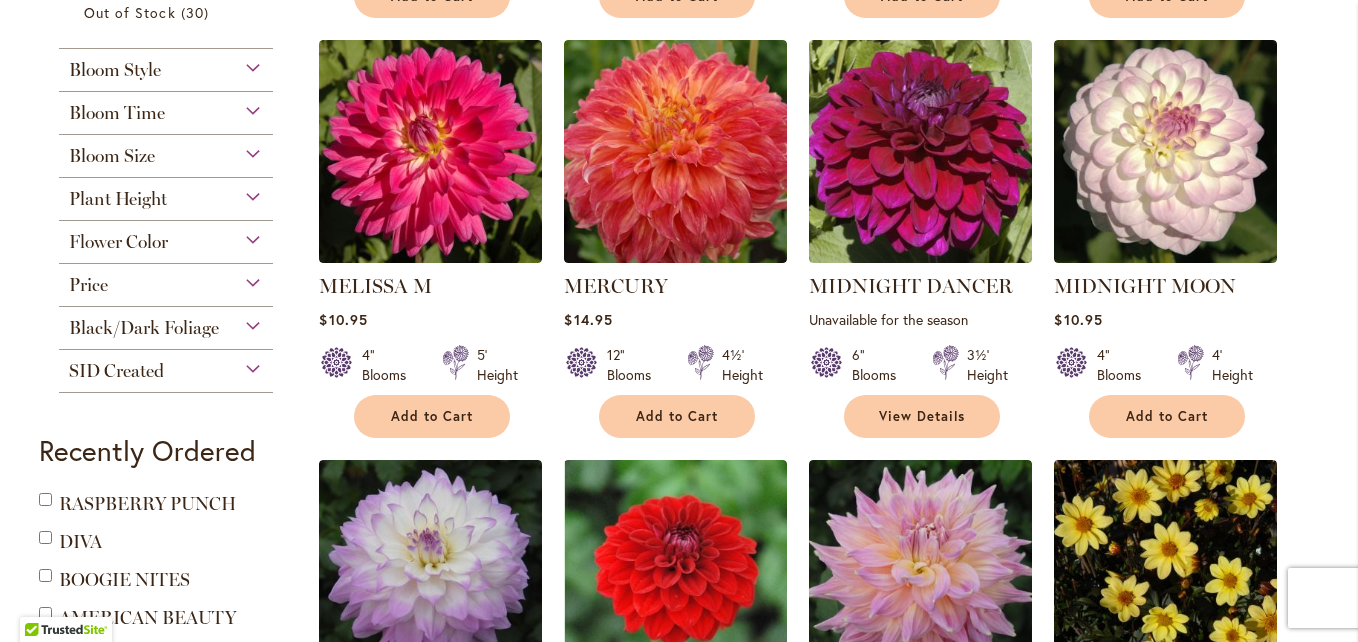 type on "**********" 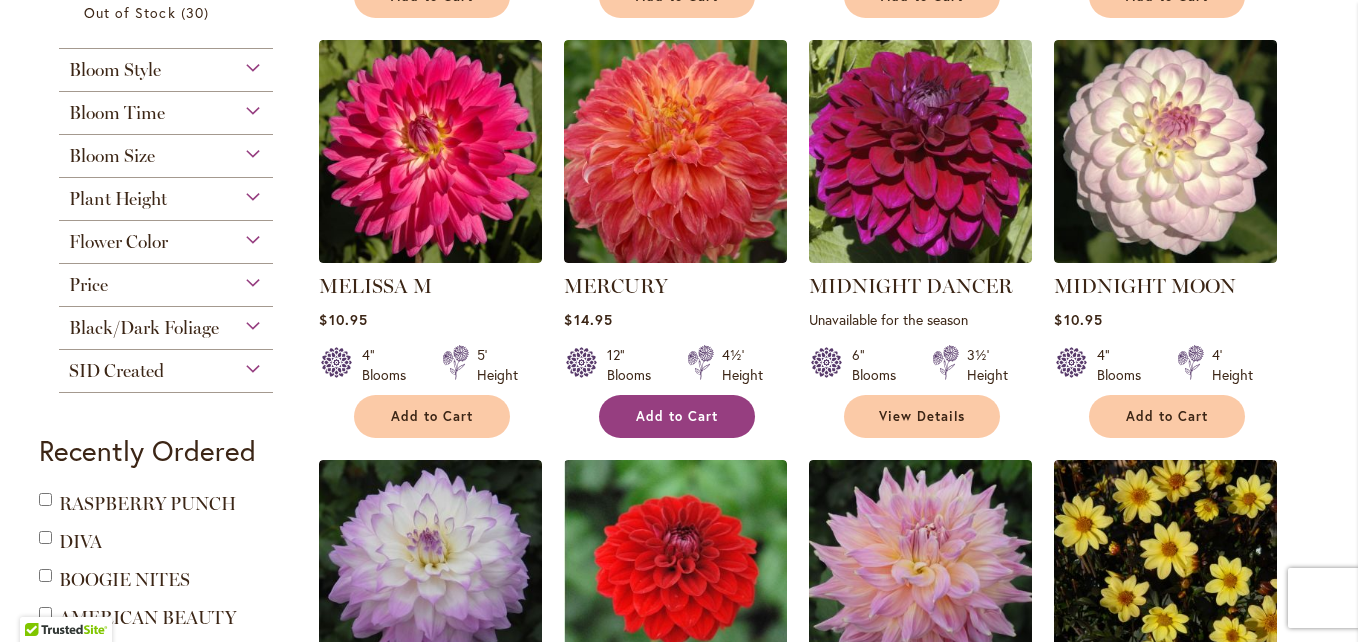 click on "Add to Cart" at bounding box center (677, 416) 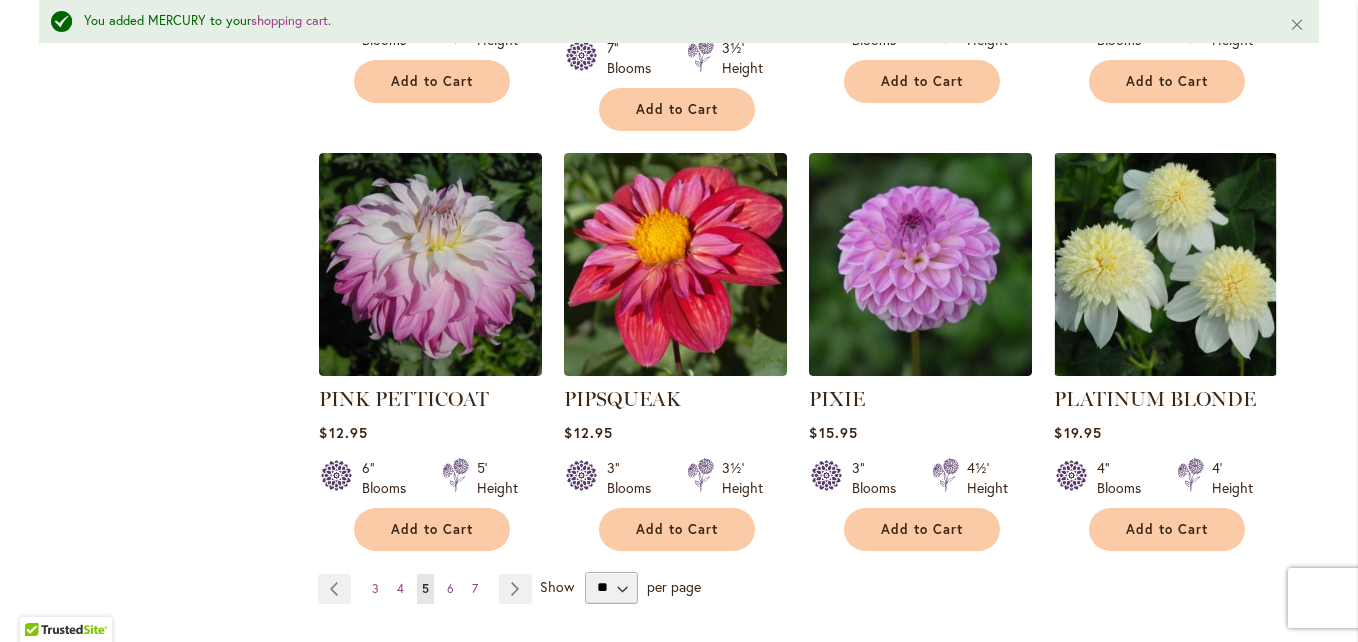 scroll, scrollTop: 6815, scrollLeft: 0, axis: vertical 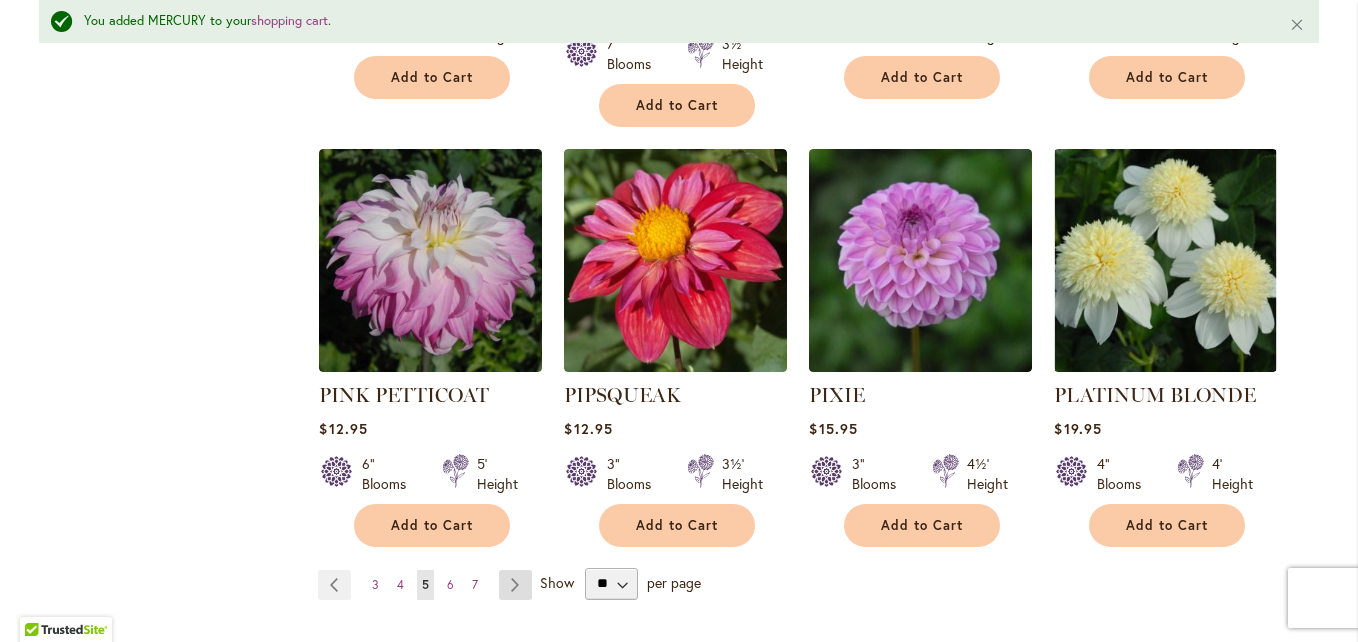 click on "Page
Next" at bounding box center [515, 585] 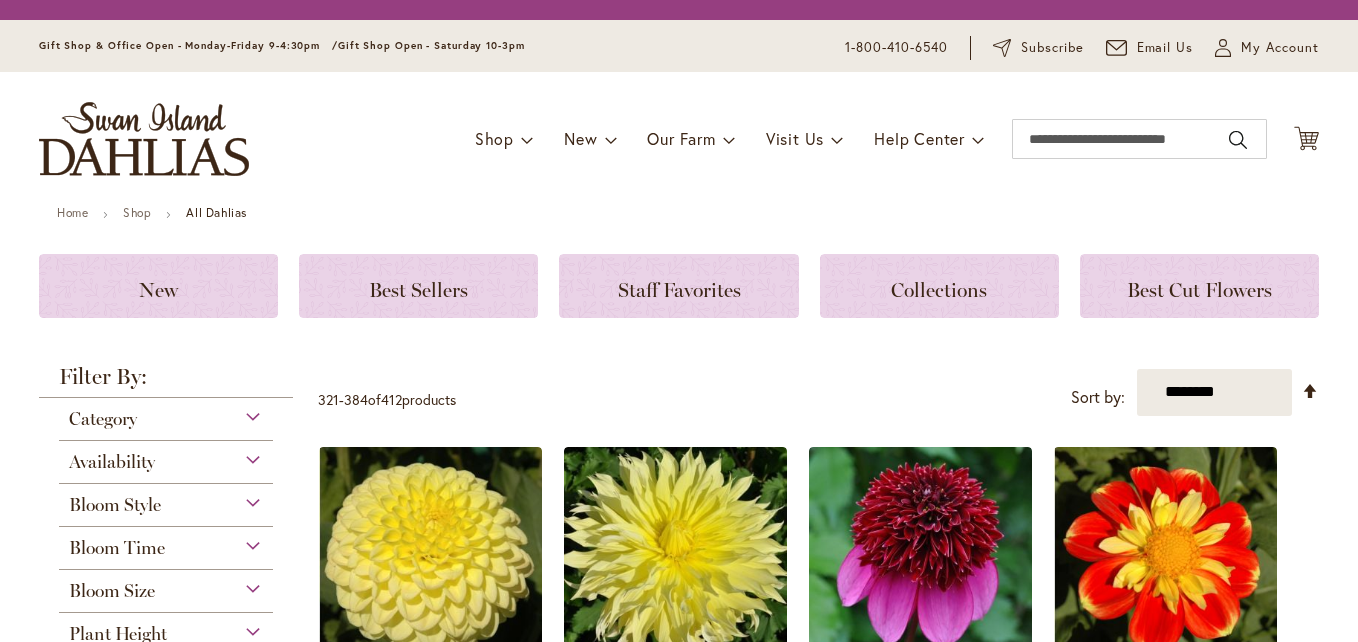 scroll, scrollTop: 0, scrollLeft: 0, axis: both 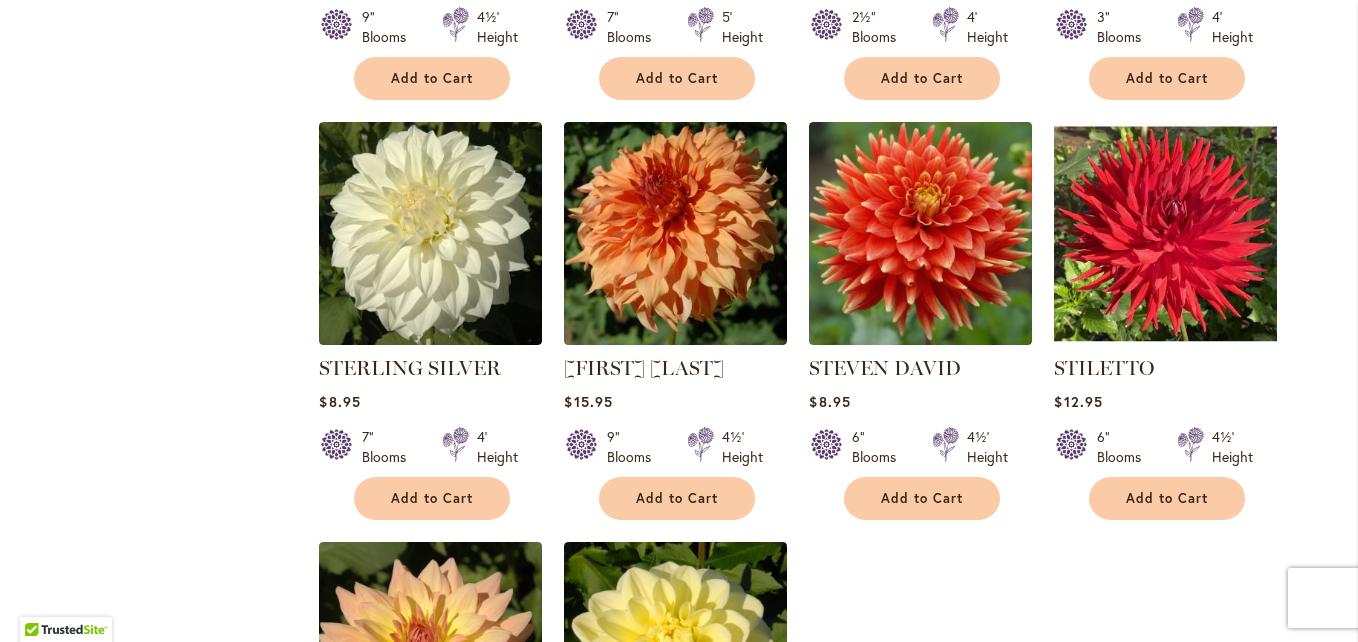 type on "**********" 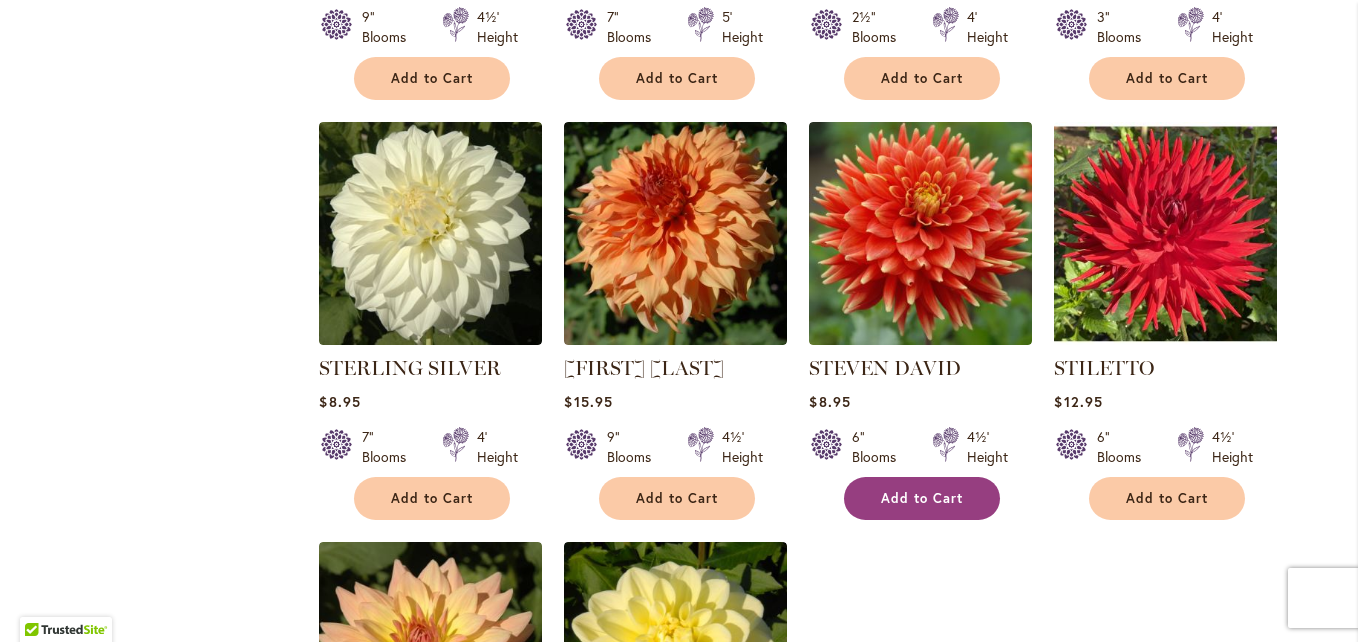 click on "Add to Cart" at bounding box center (922, 498) 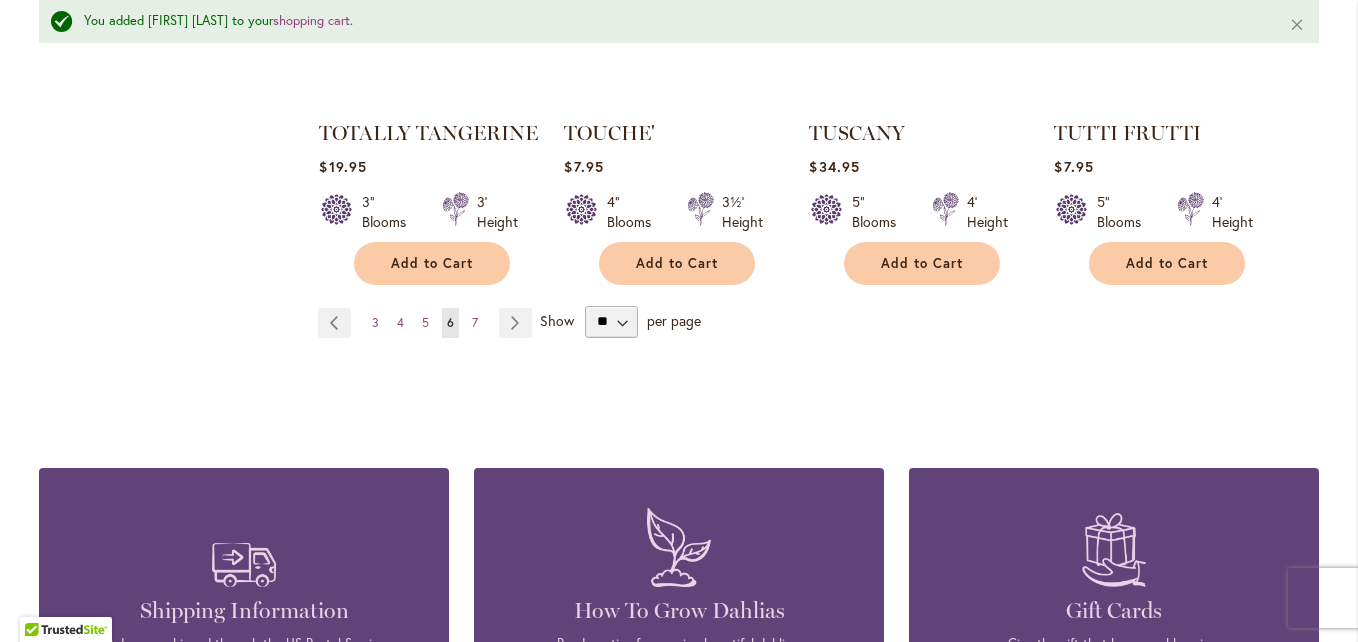 scroll, scrollTop: 7010, scrollLeft: 0, axis: vertical 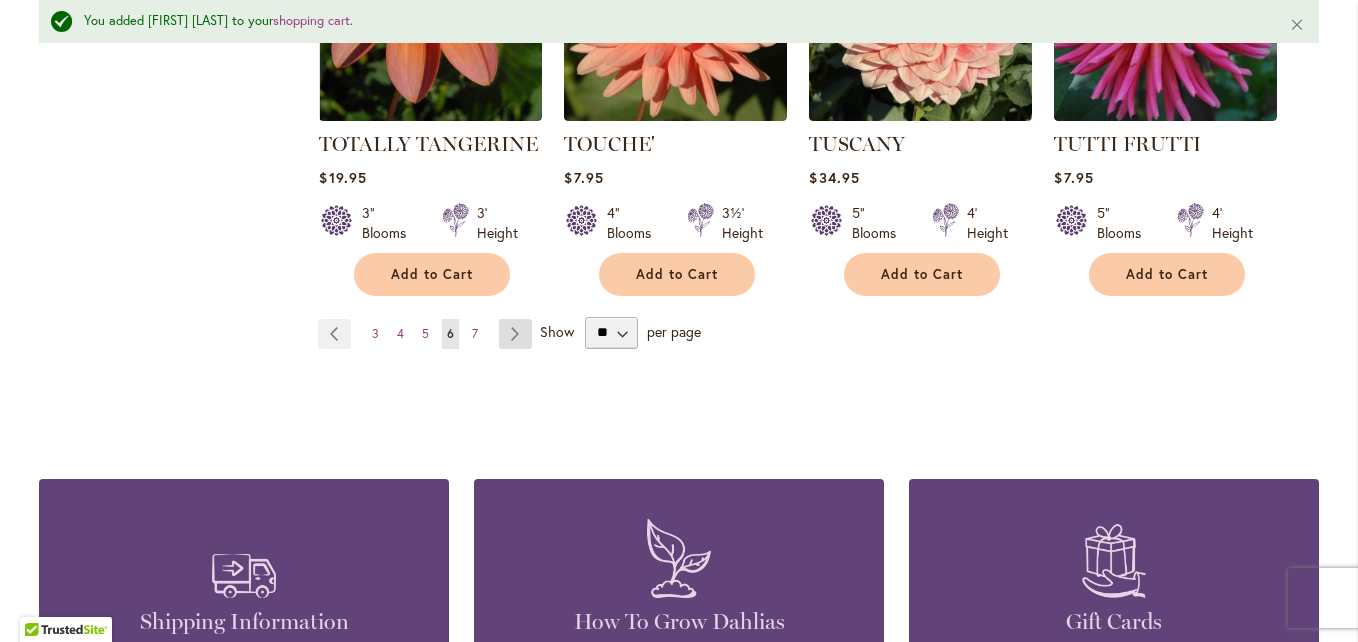 click on "Page
Next" at bounding box center [515, 334] 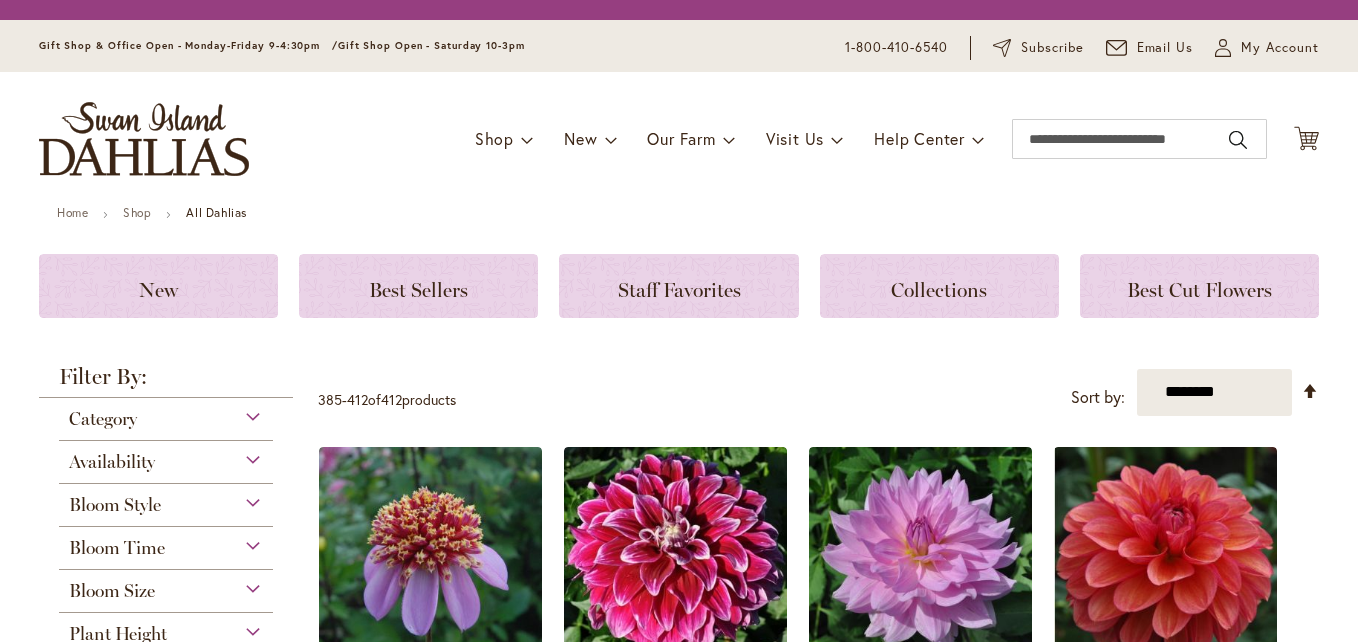 scroll, scrollTop: 0, scrollLeft: 0, axis: both 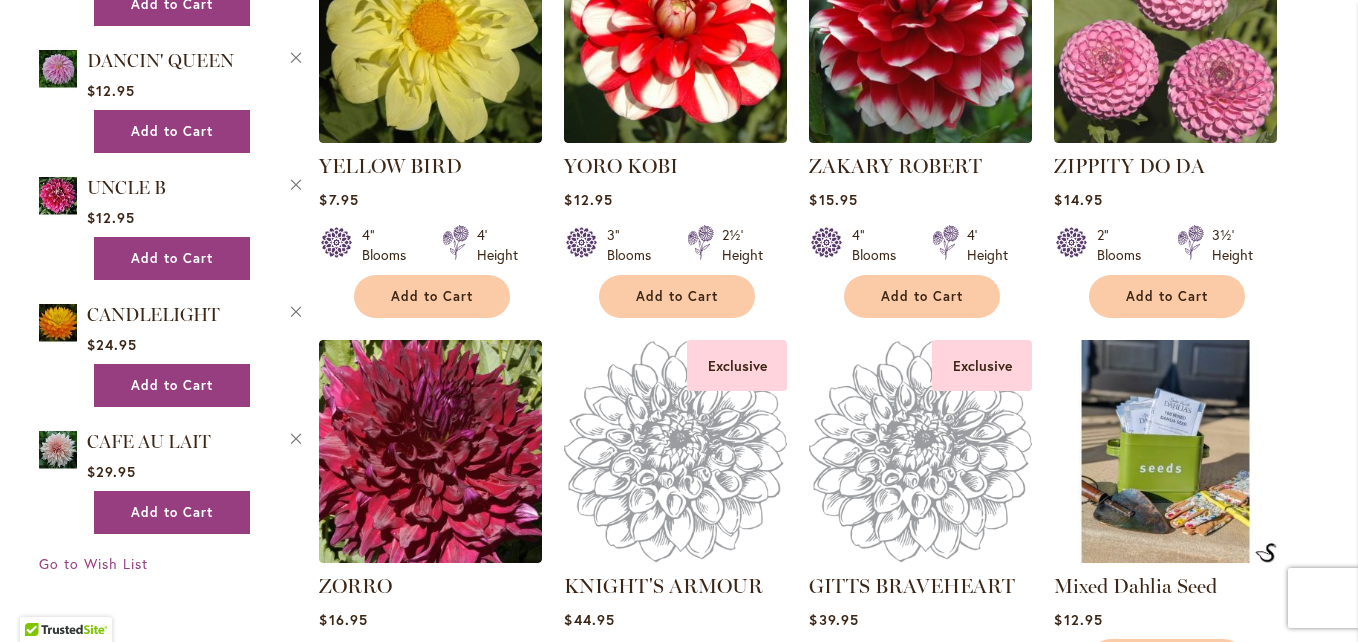 type on "**********" 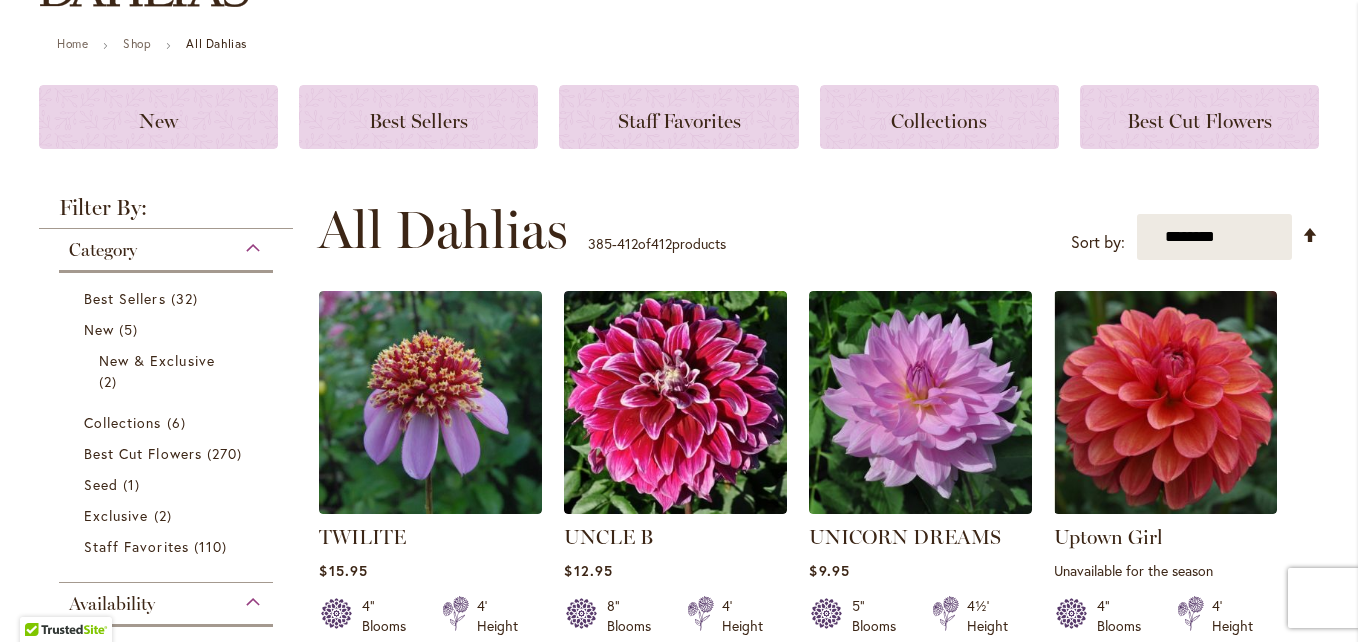 scroll, scrollTop: 0, scrollLeft: 0, axis: both 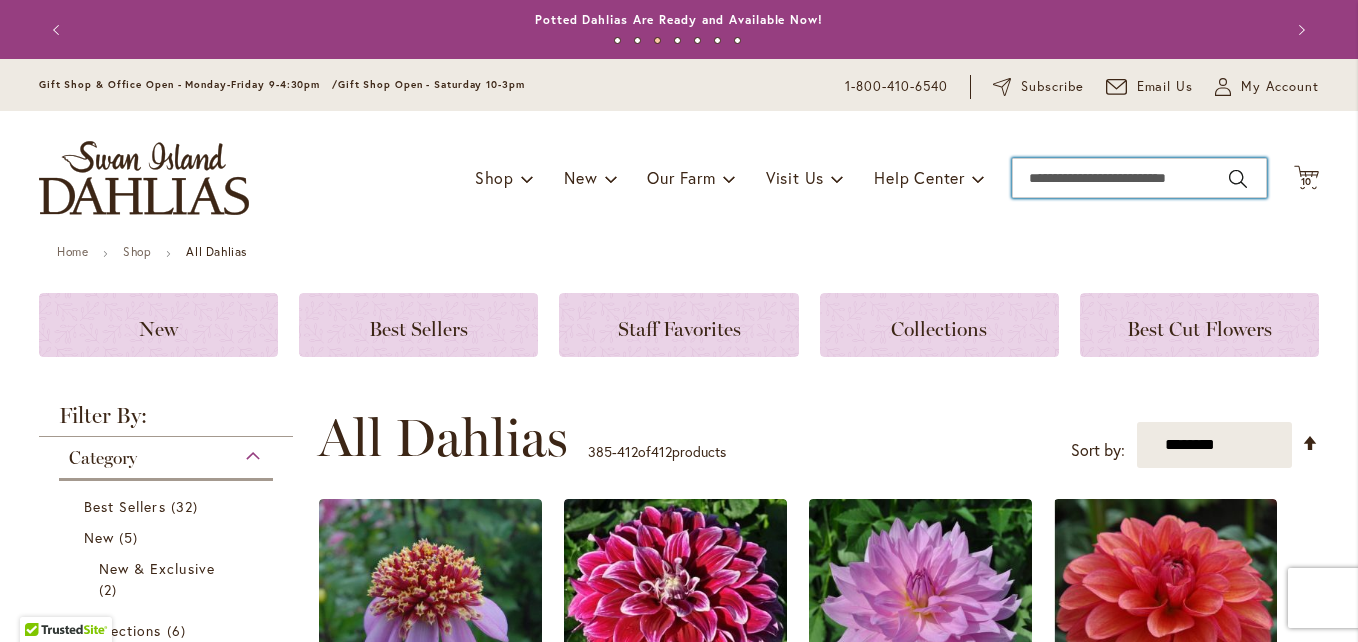 click on "Search" at bounding box center (1139, 178) 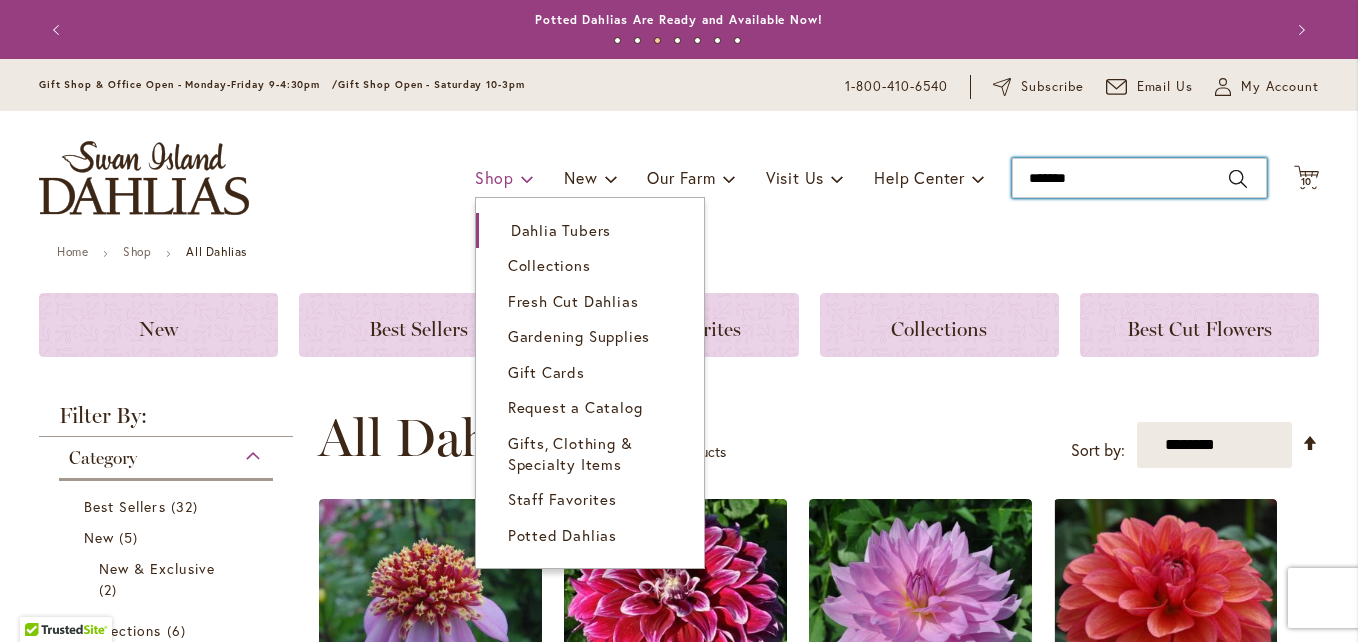 type on "********" 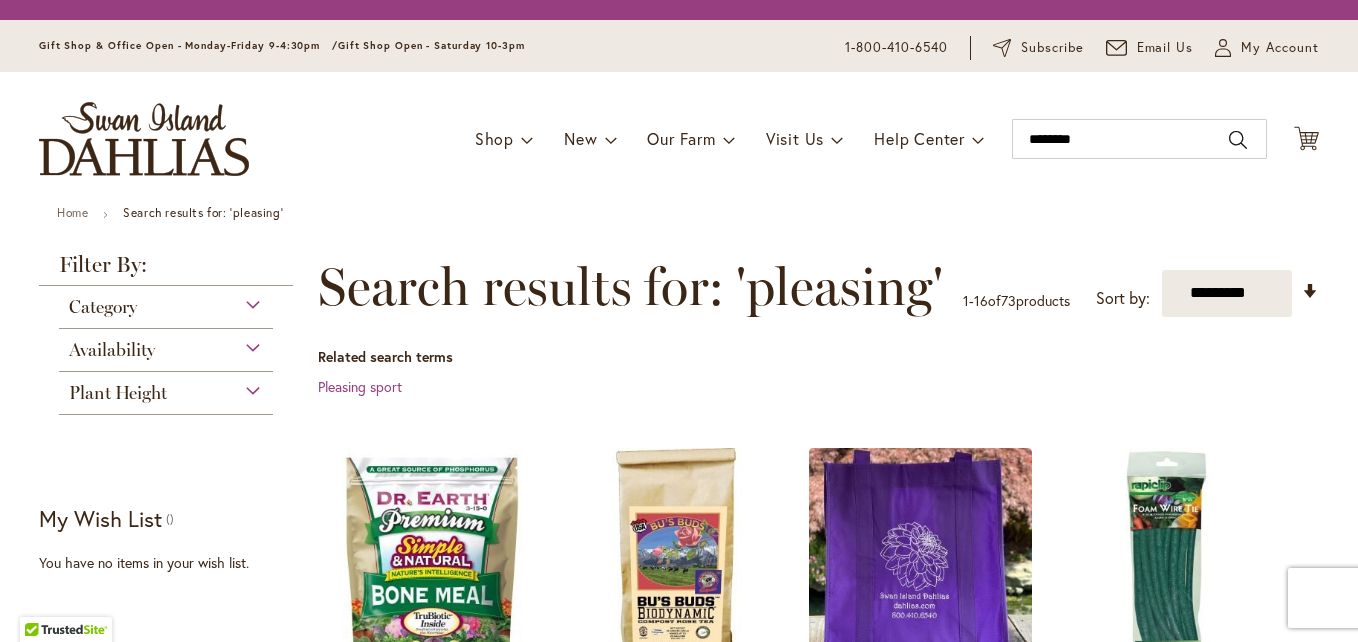 scroll, scrollTop: 0, scrollLeft: 0, axis: both 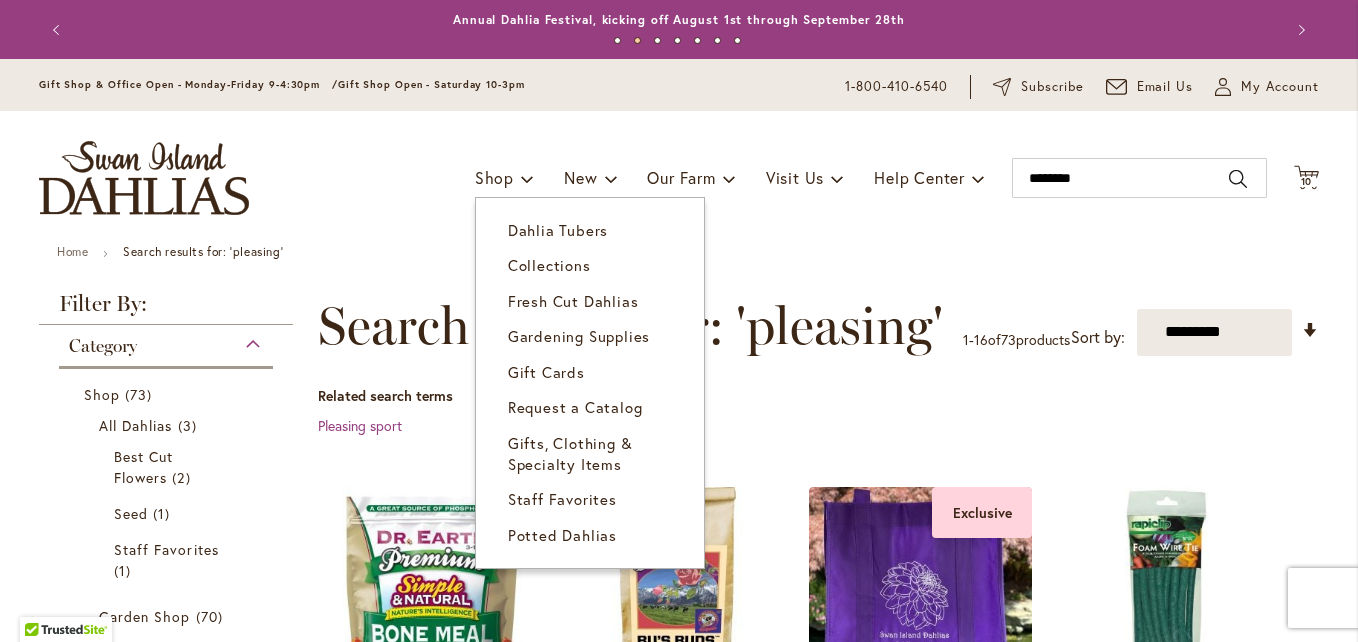 type on "**********" 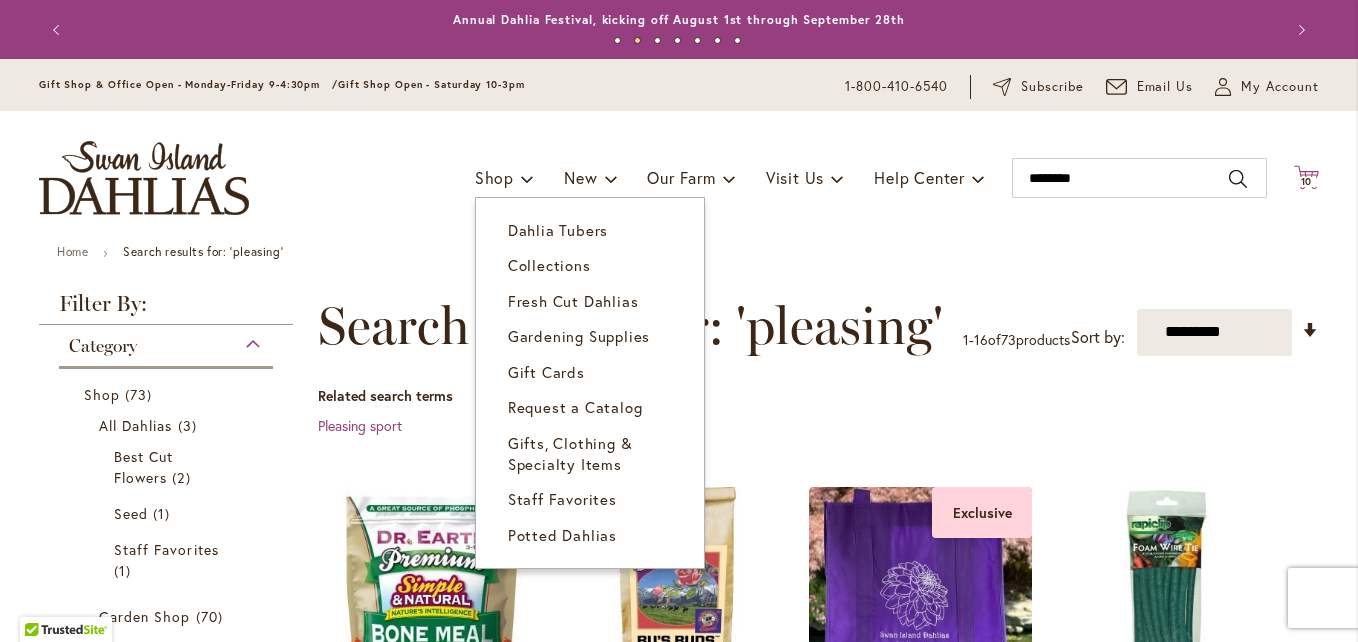 click on "10" at bounding box center [1307, 181] 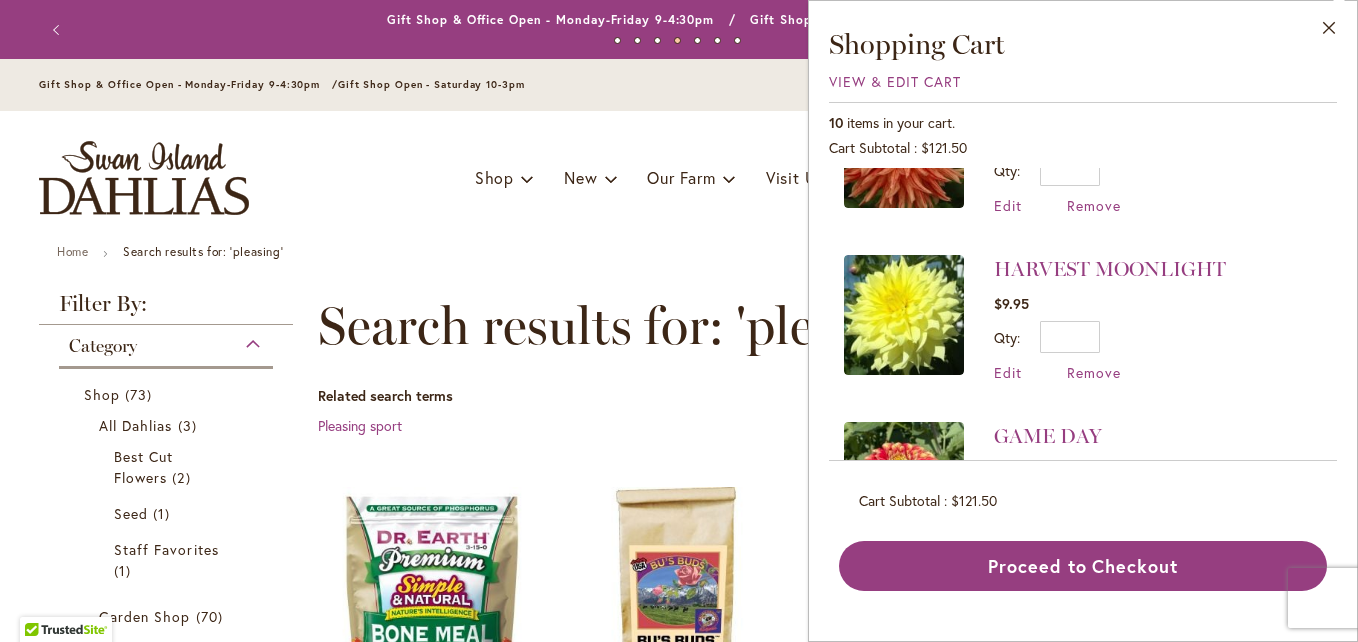 scroll, scrollTop: 440, scrollLeft: 0, axis: vertical 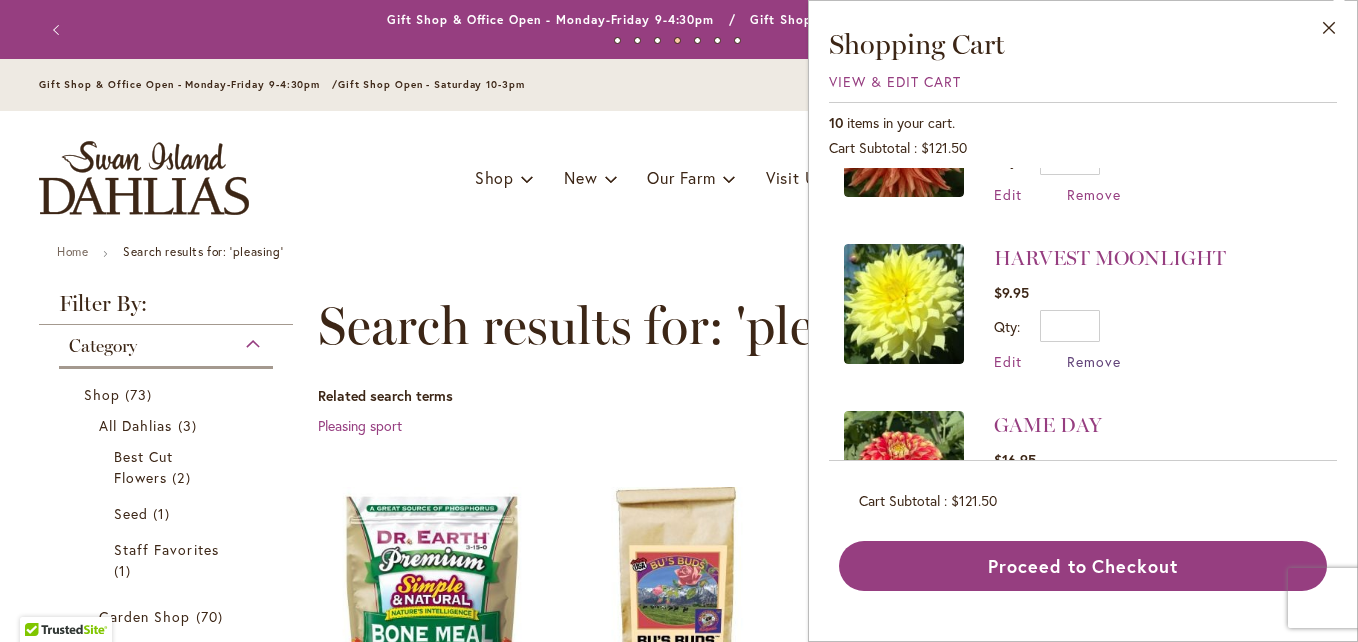 click on "Remove" at bounding box center [1094, 361] 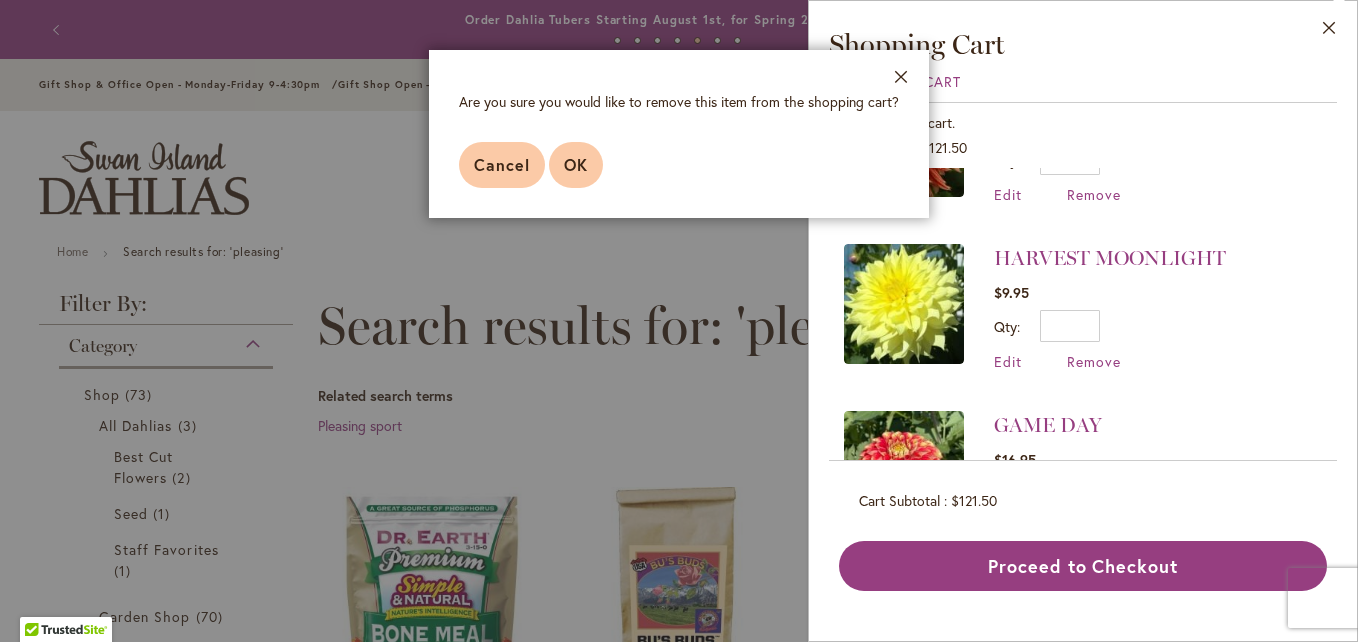 click on "OK" at bounding box center (576, 164) 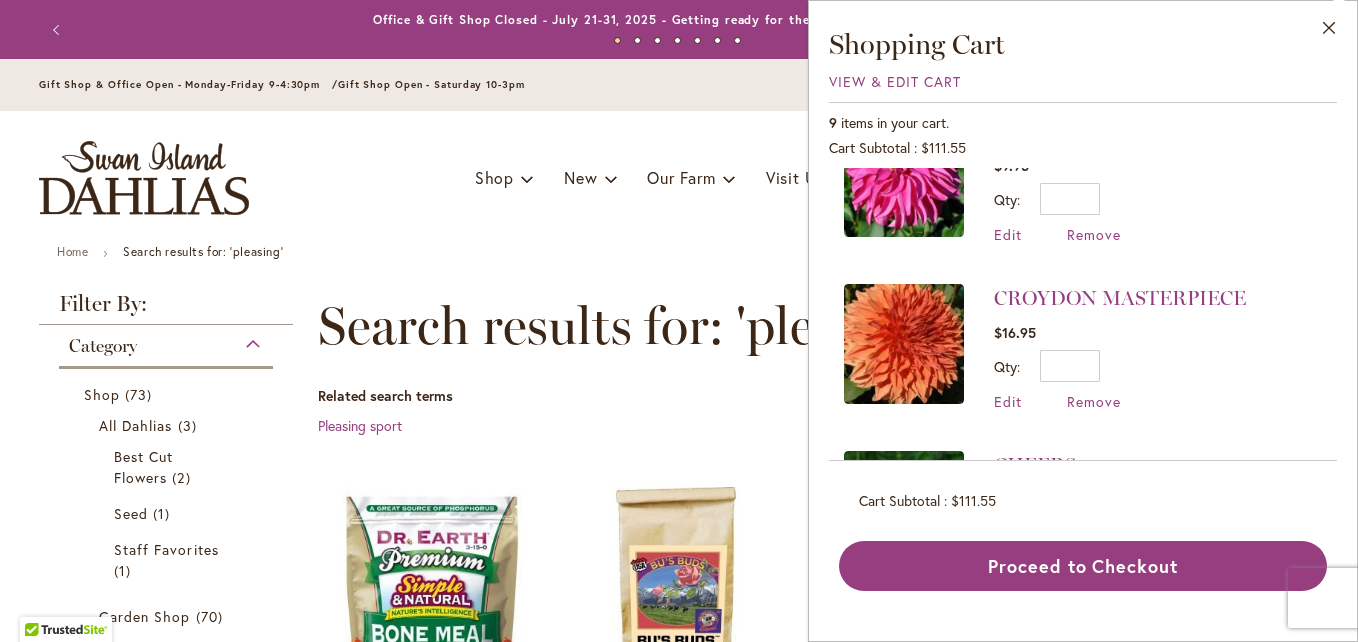 scroll, scrollTop: 737, scrollLeft: 0, axis: vertical 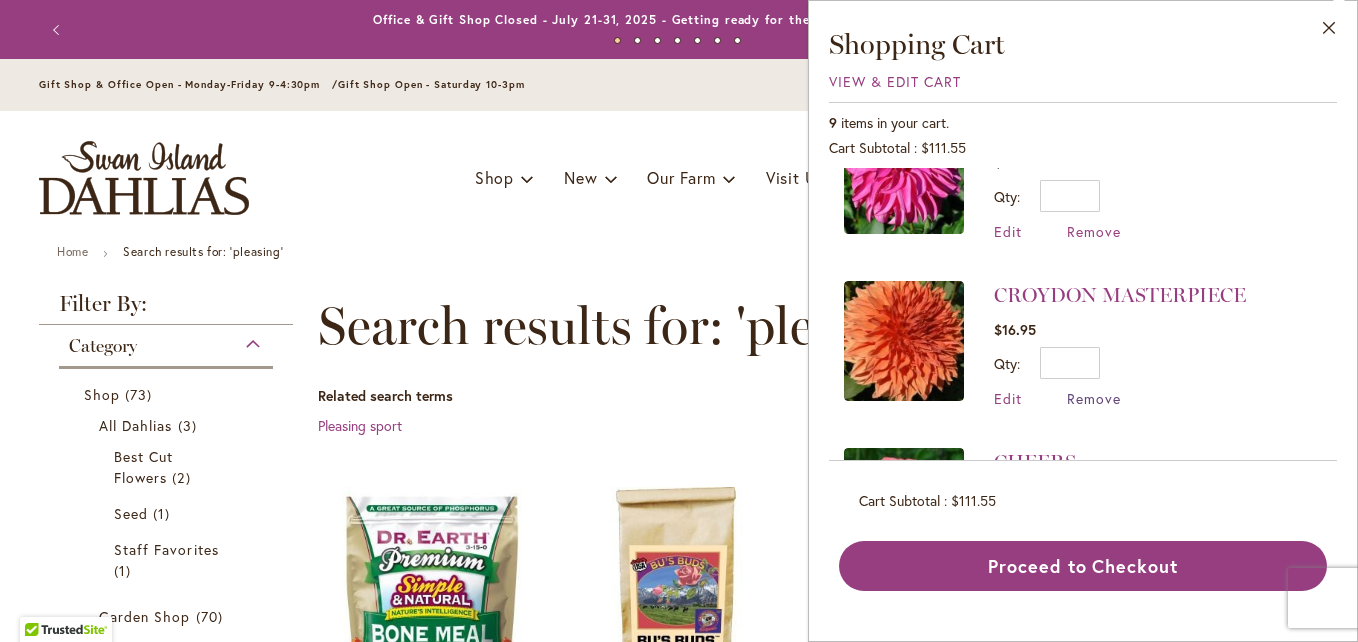 click on "Remove" at bounding box center (1094, 398) 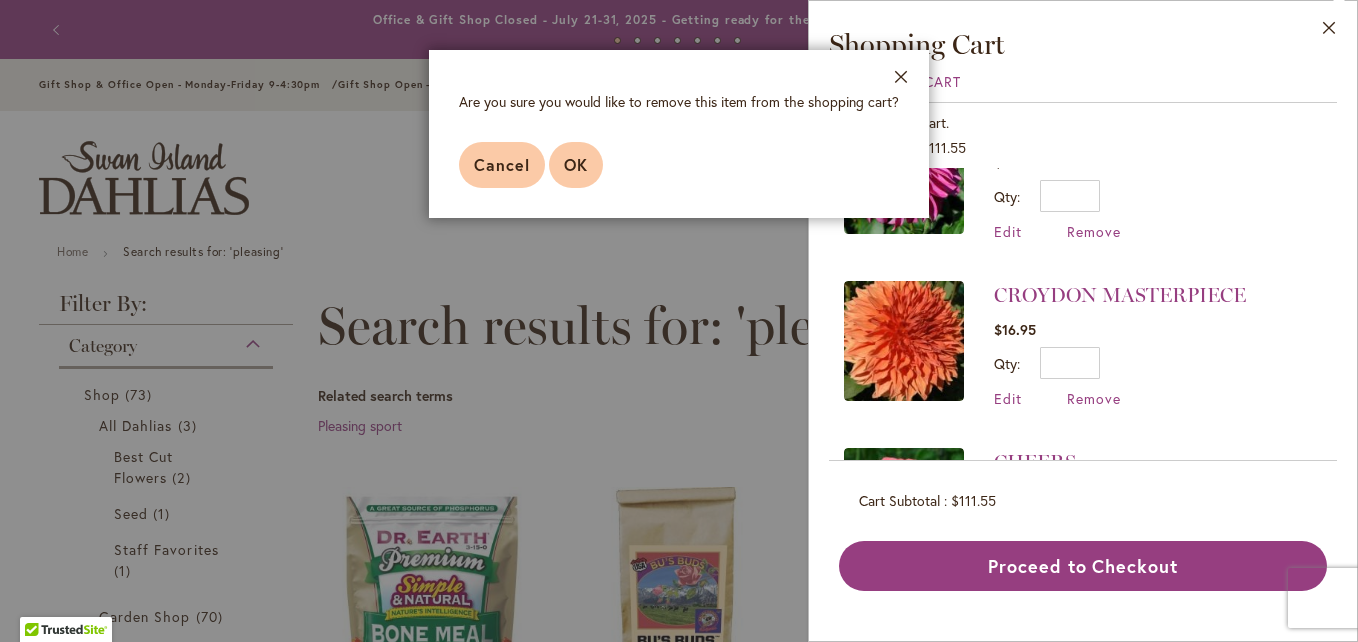 click on "OK" at bounding box center (576, 164) 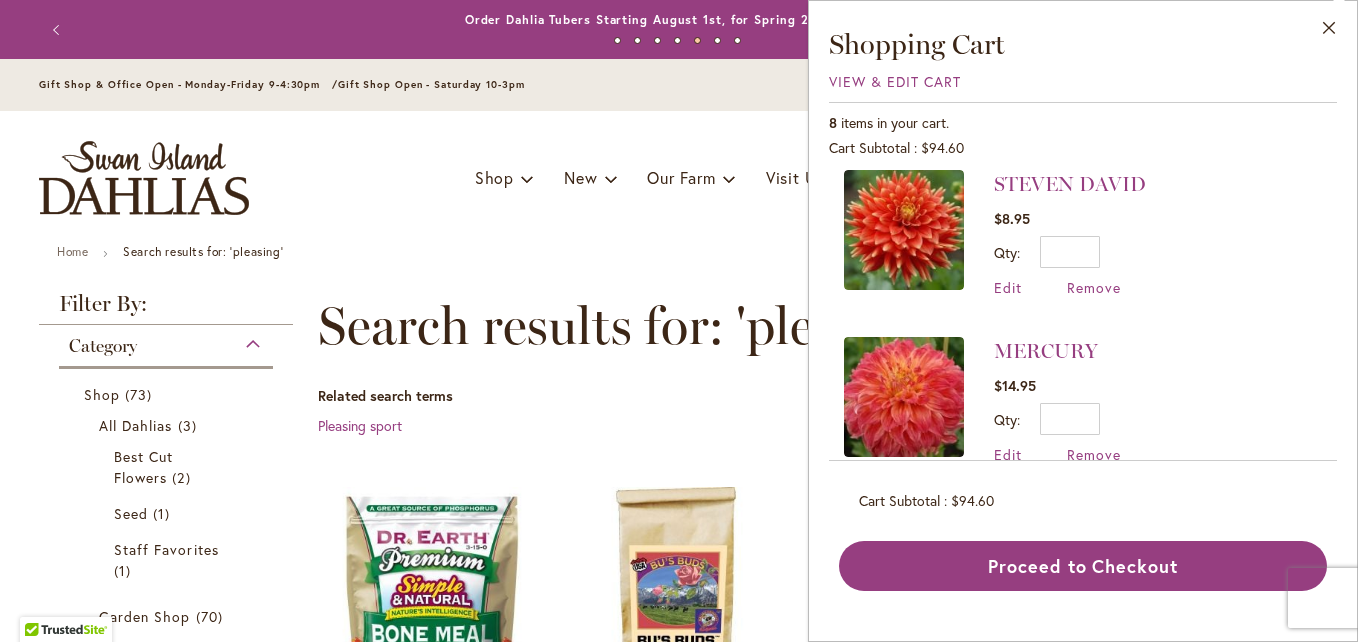 scroll, scrollTop: 0, scrollLeft: 0, axis: both 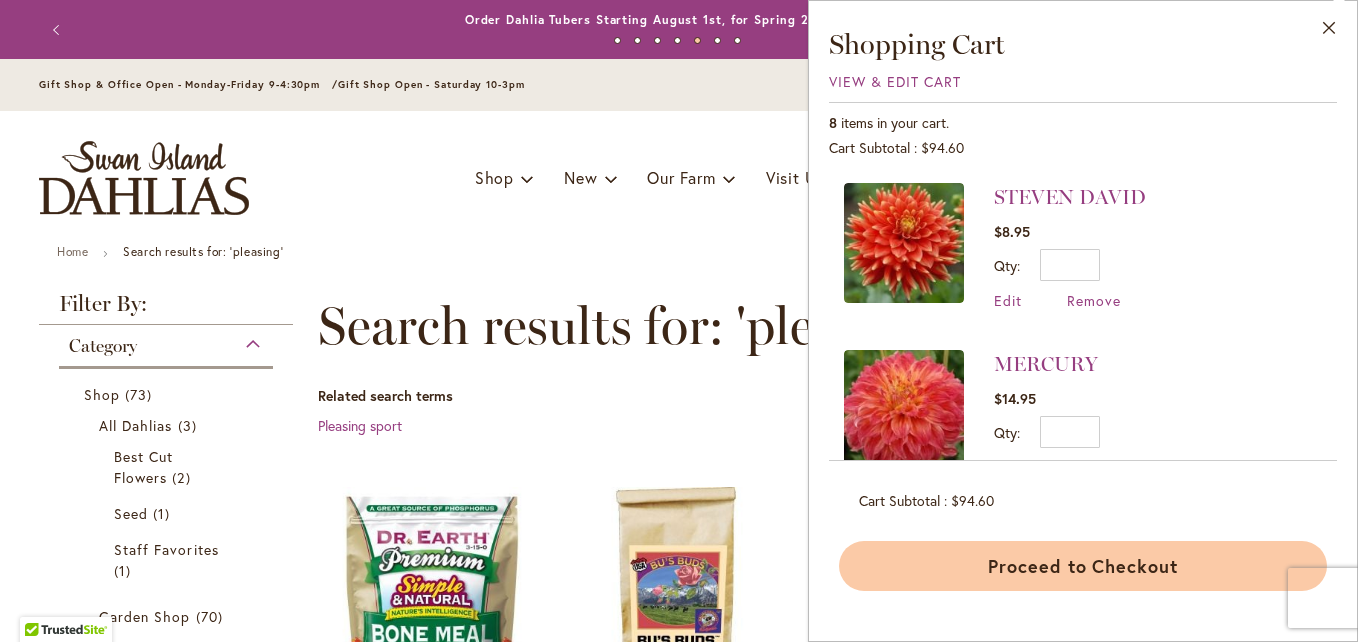 click on "Proceed to Checkout" at bounding box center [1083, 566] 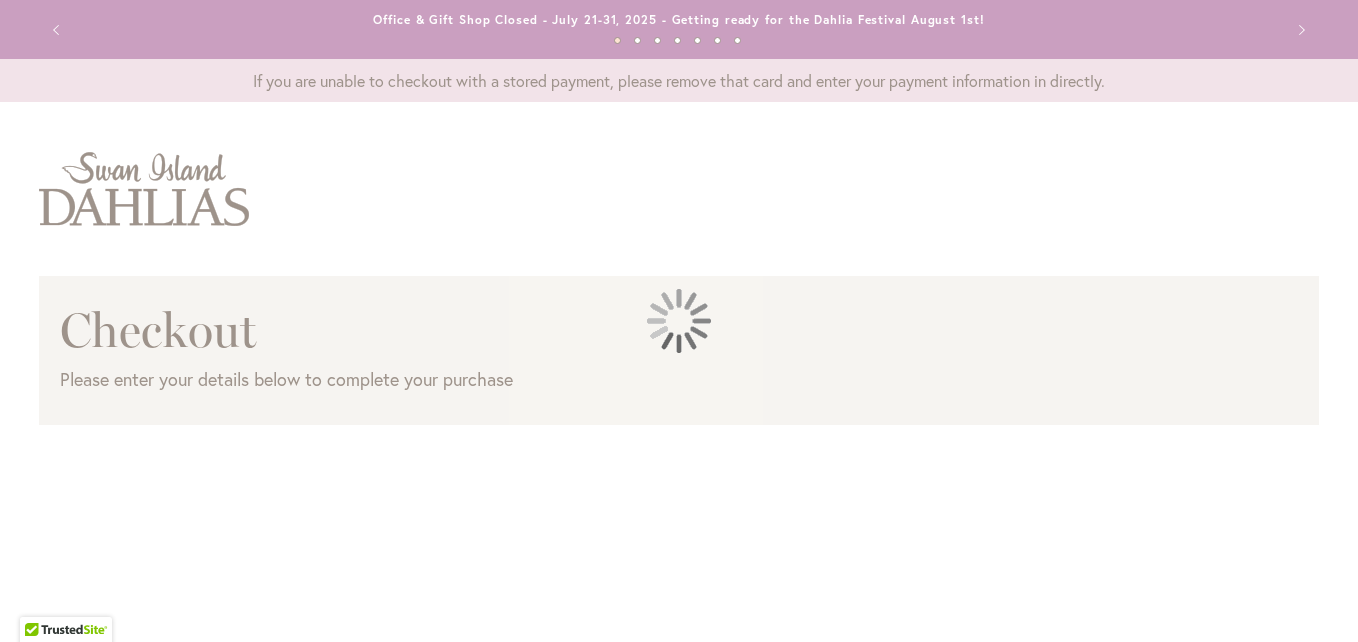 scroll, scrollTop: 0, scrollLeft: 0, axis: both 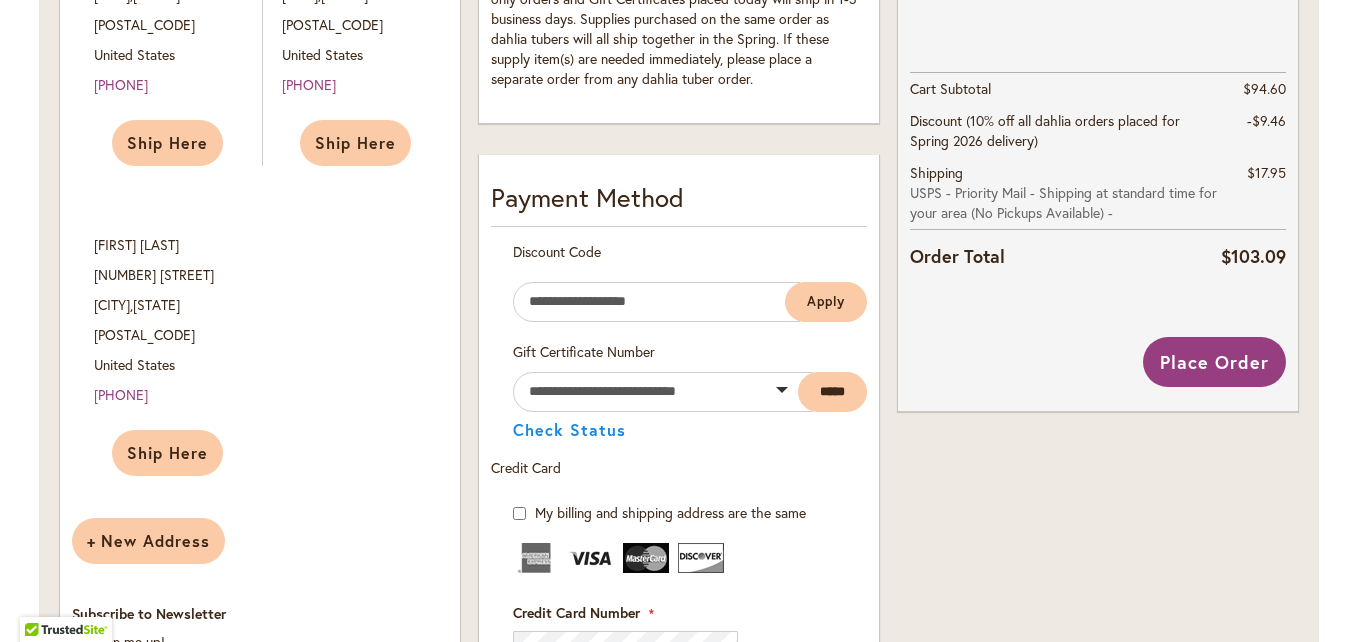 click on "Payment Information
Payment Method
Discount Code
Enter discount code
Apply" at bounding box center [679, 735] 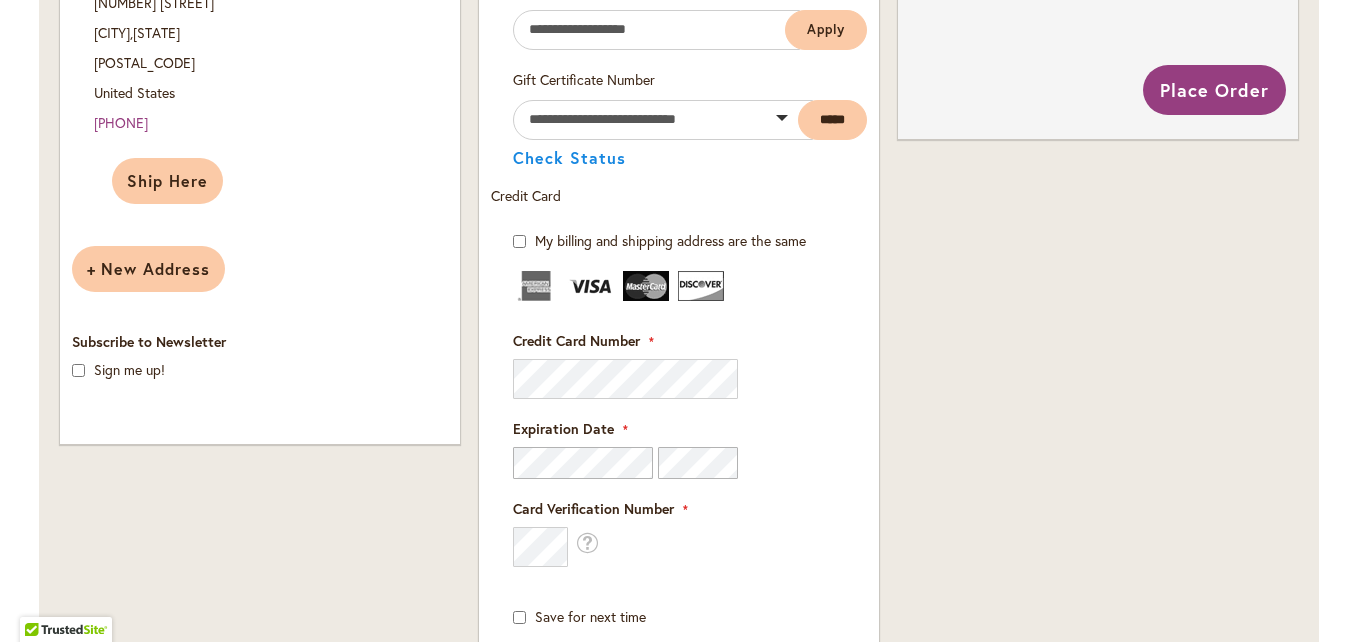 scroll, scrollTop: 1201, scrollLeft: 0, axis: vertical 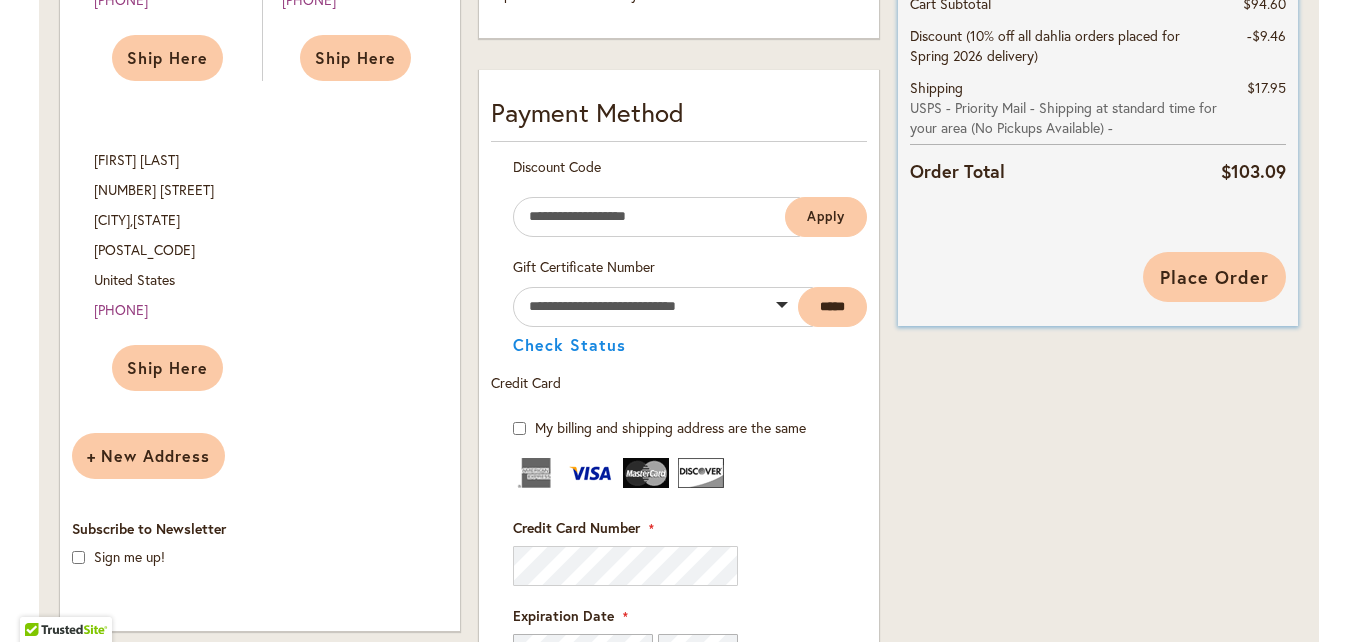 click on "Place Order" at bounding box center [1214, 277] 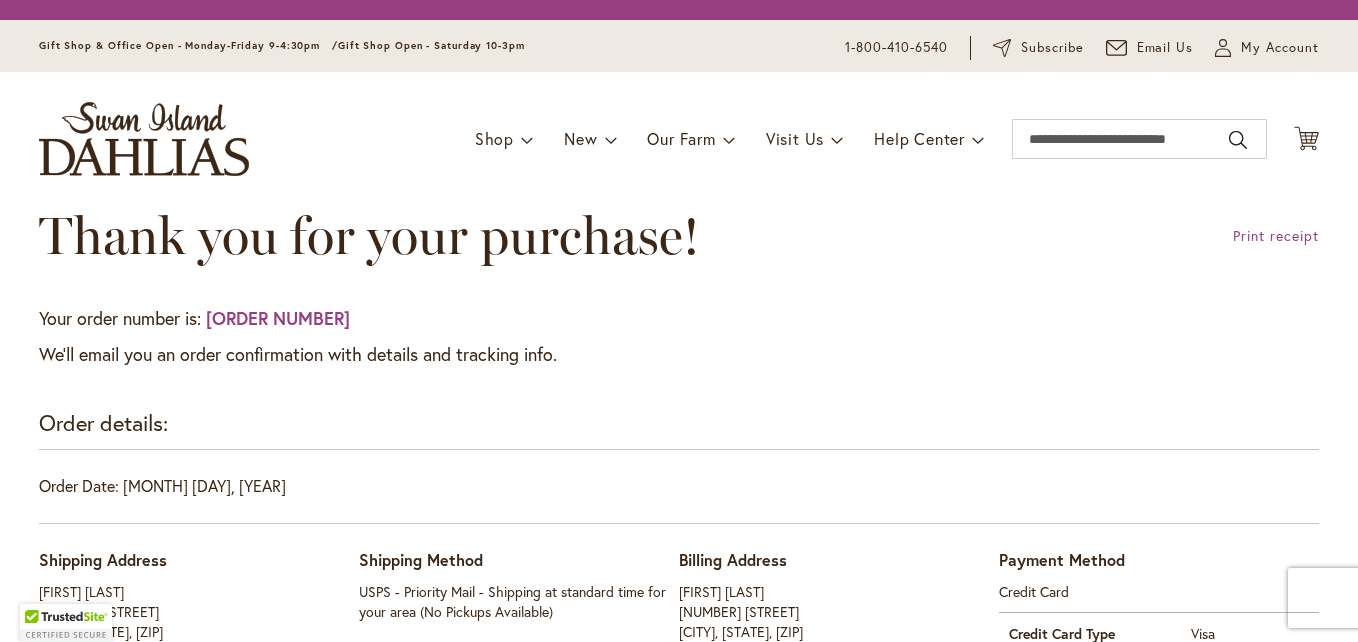 scroll, scrollTop: 0, scrollLeft: 0, axis: both 